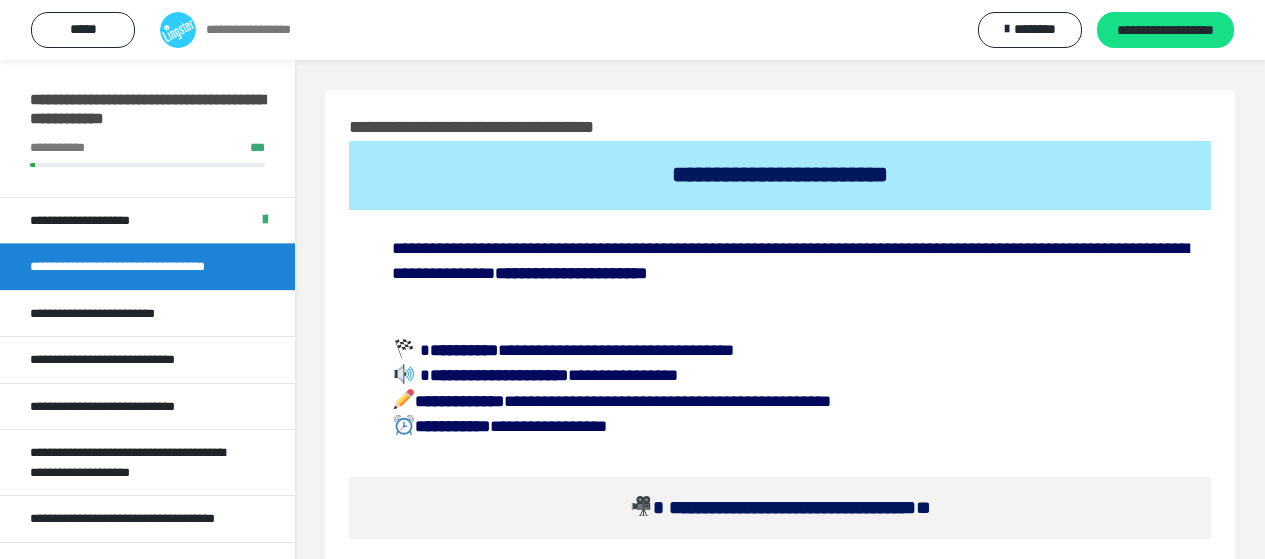 scroll, scrollTop: 800, scrollLeft: 0, axis: vertical 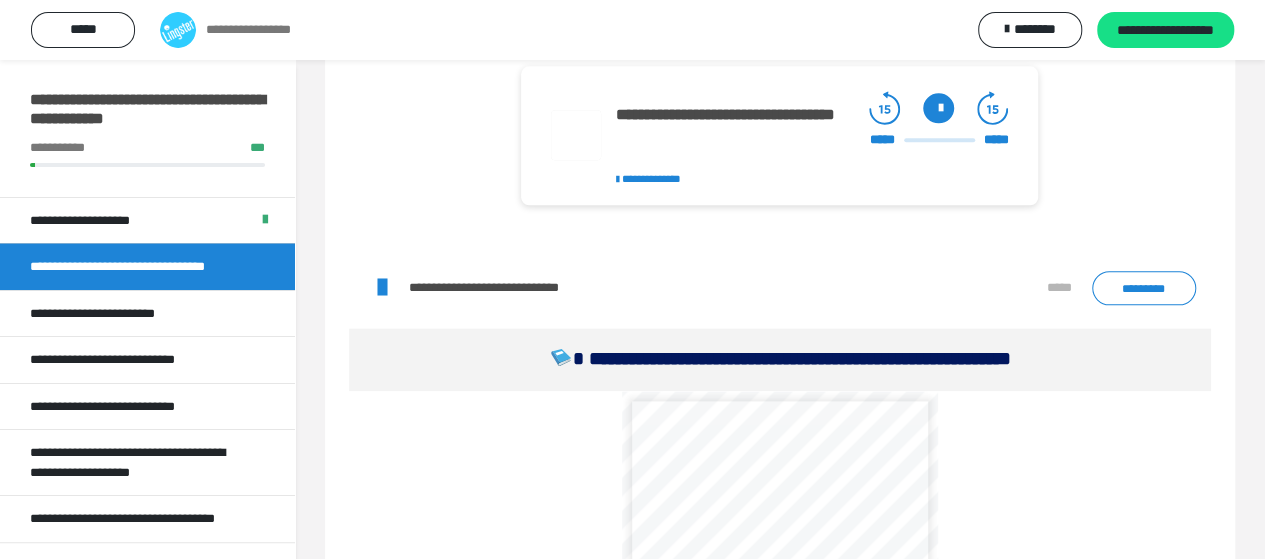 click at bounding box center (938, 108) 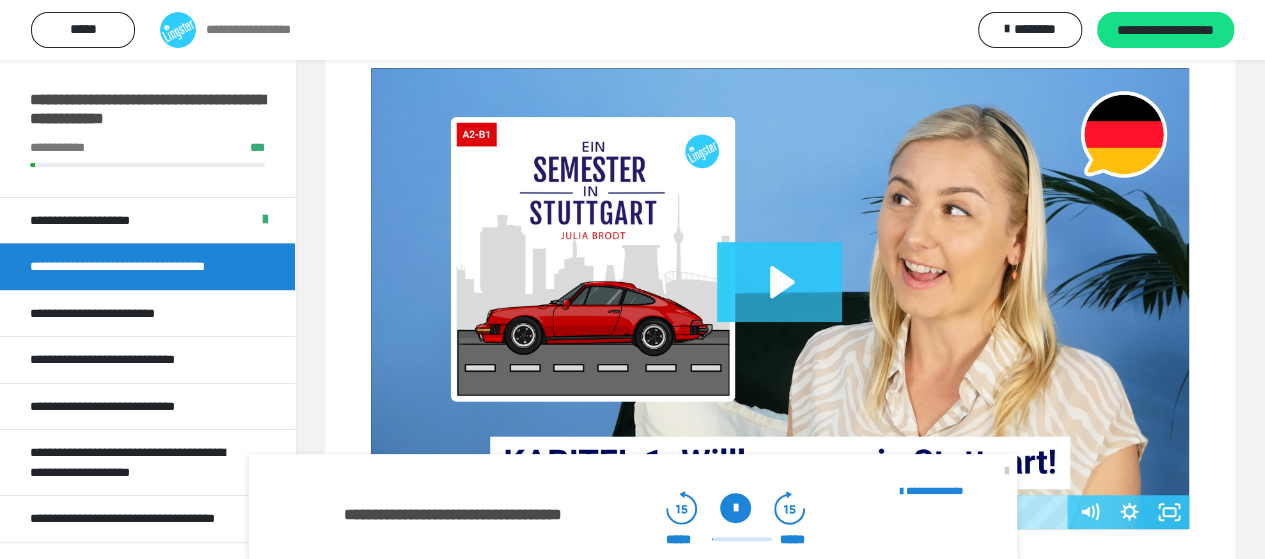 scroll, scrollTop: 500, scrollLeft: 0, axis: vertical 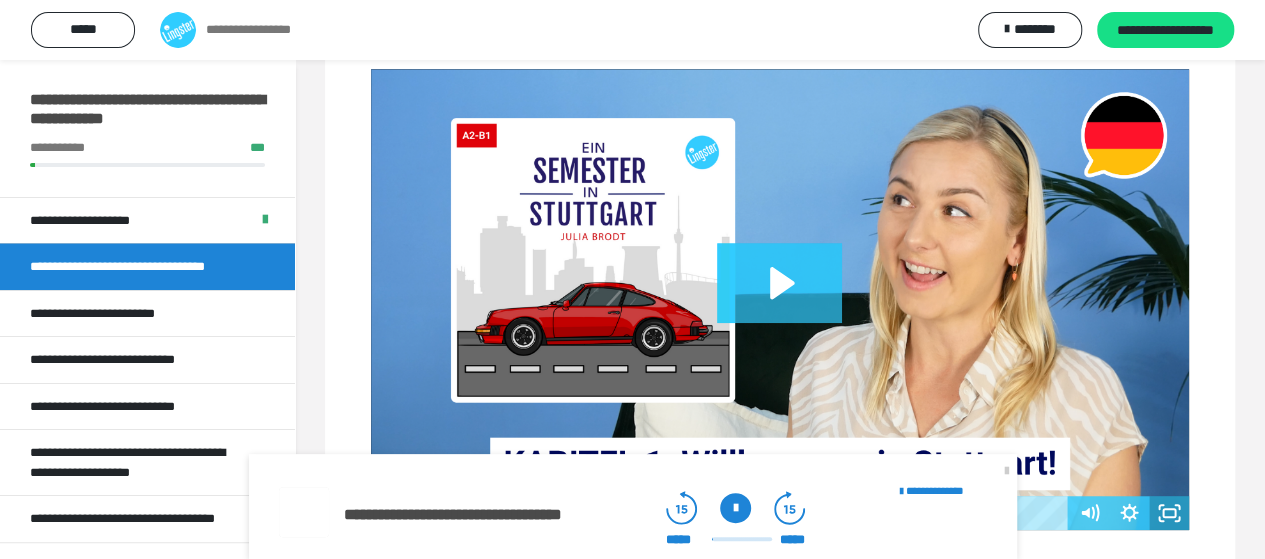click 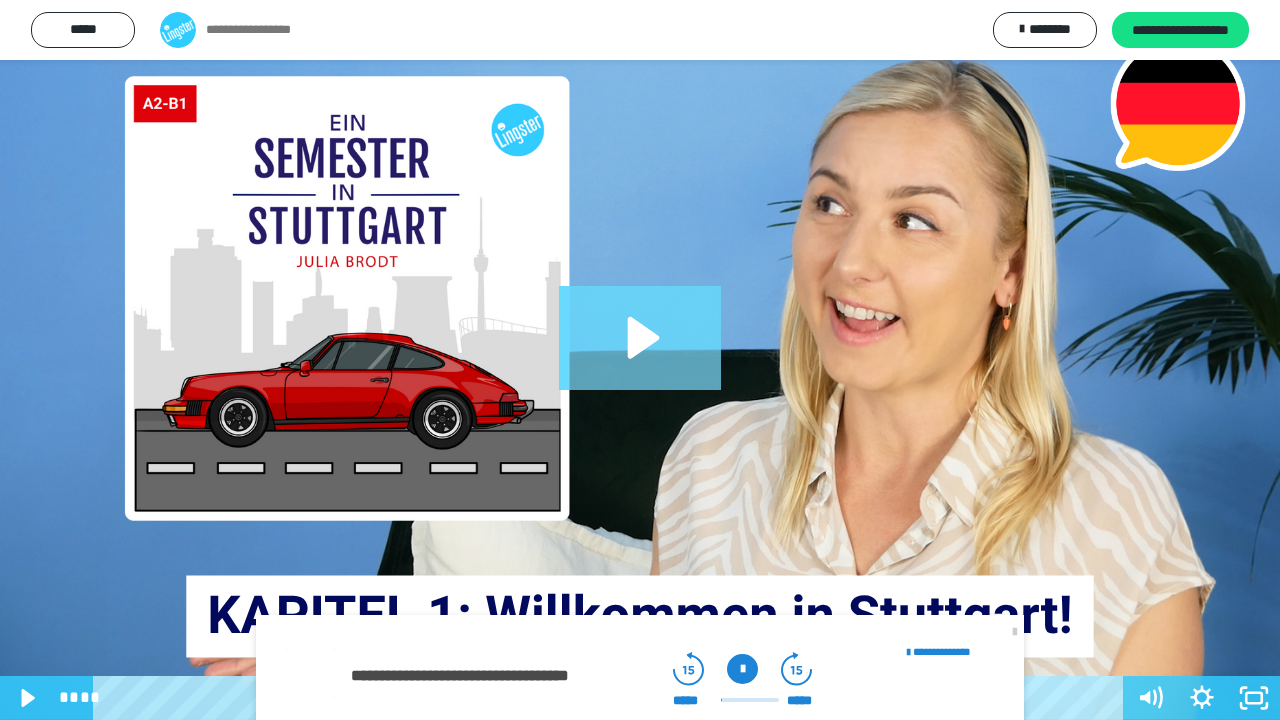 click 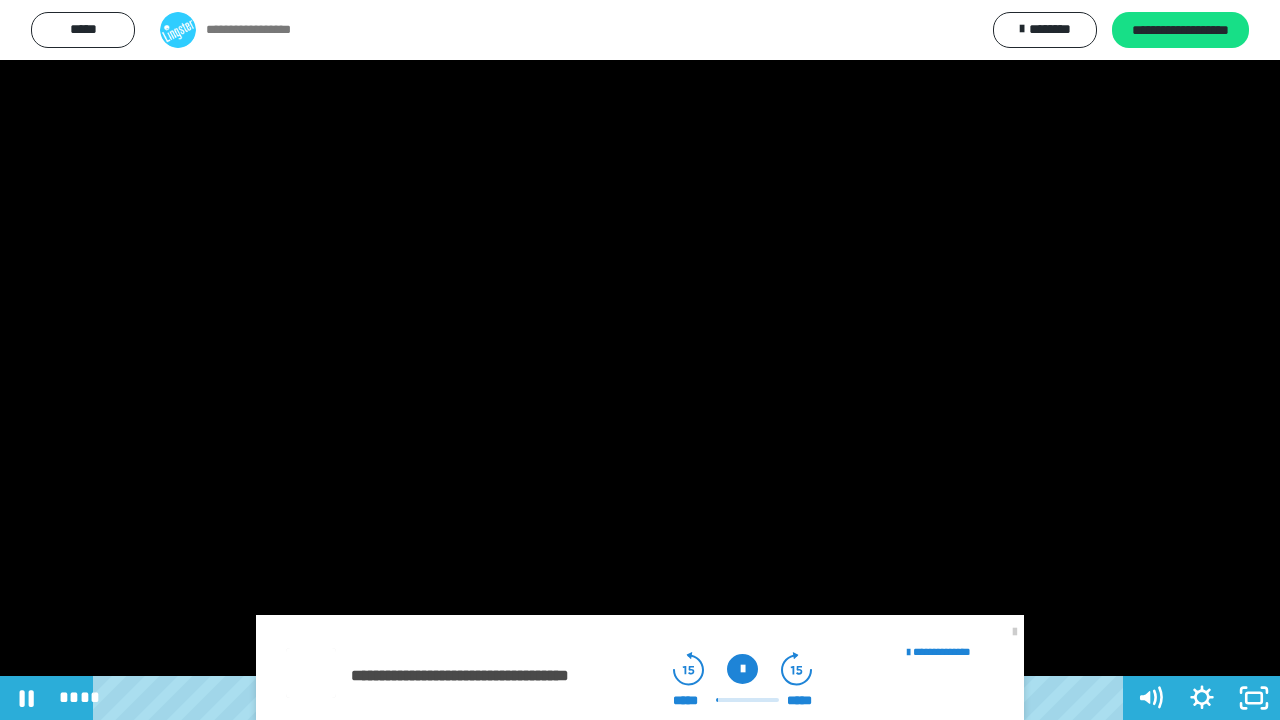 click at bounding box center (640, 360) 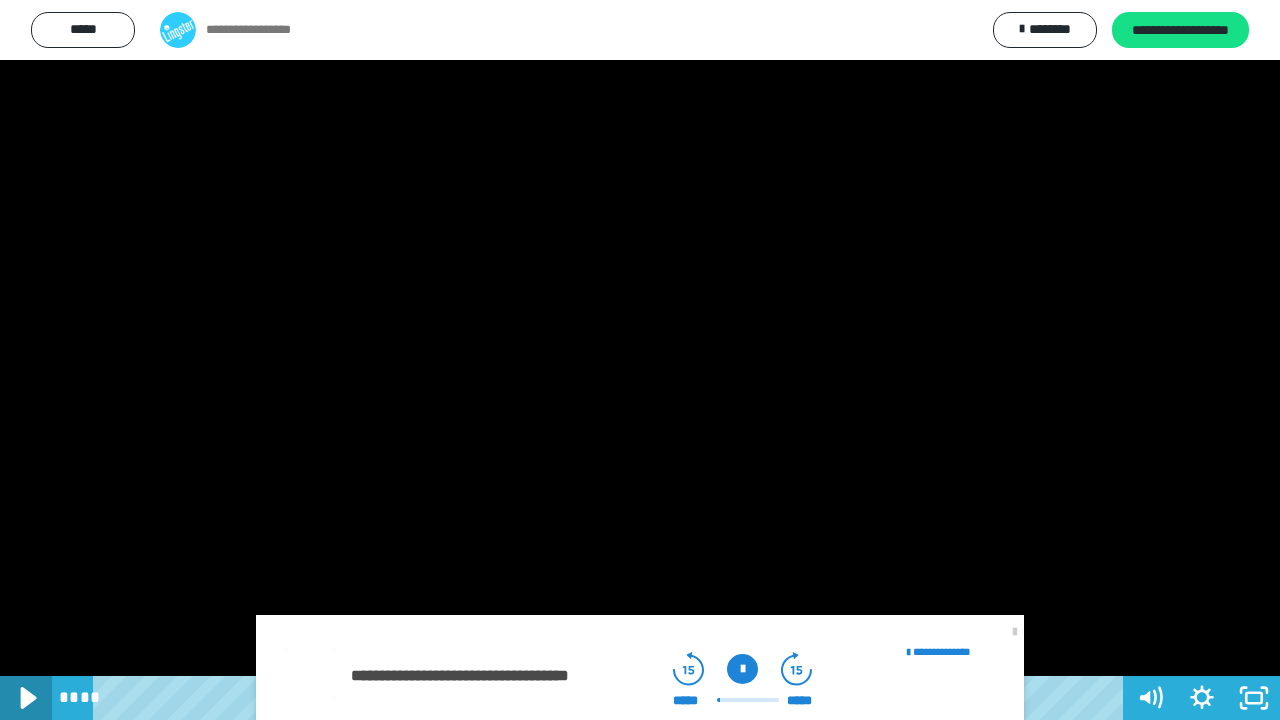 click 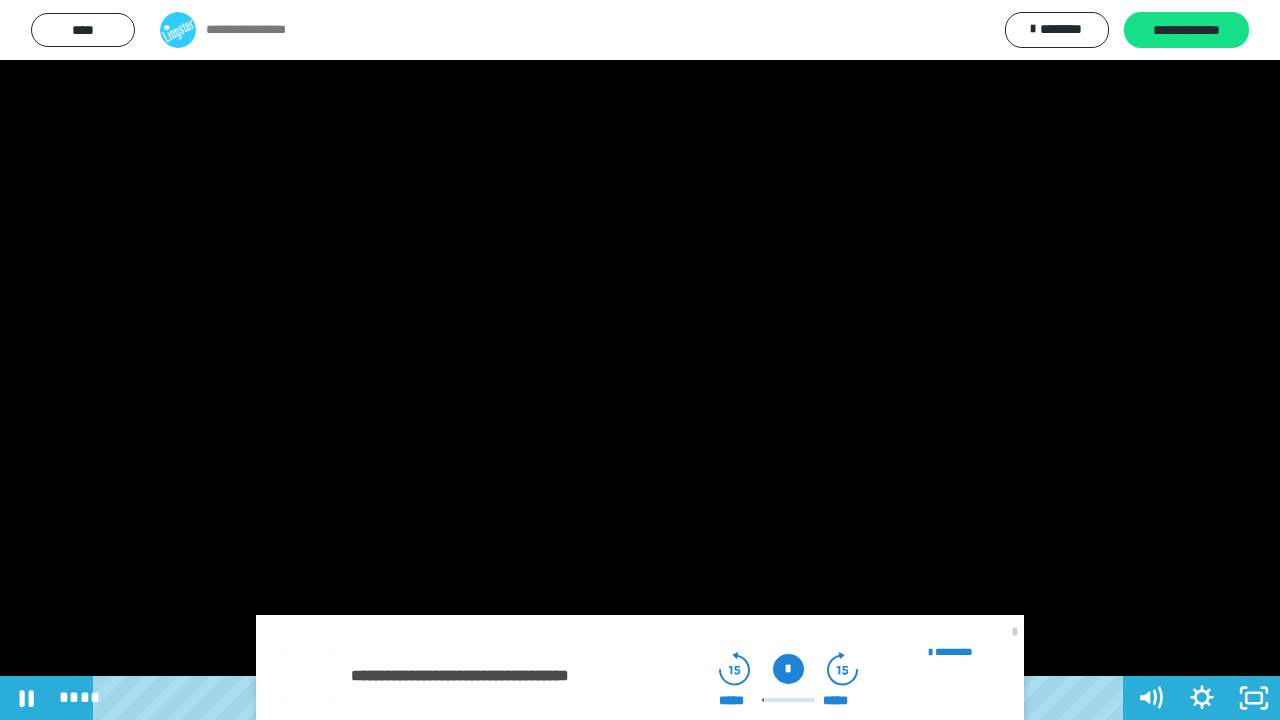 click at bounding box center (640, 360) 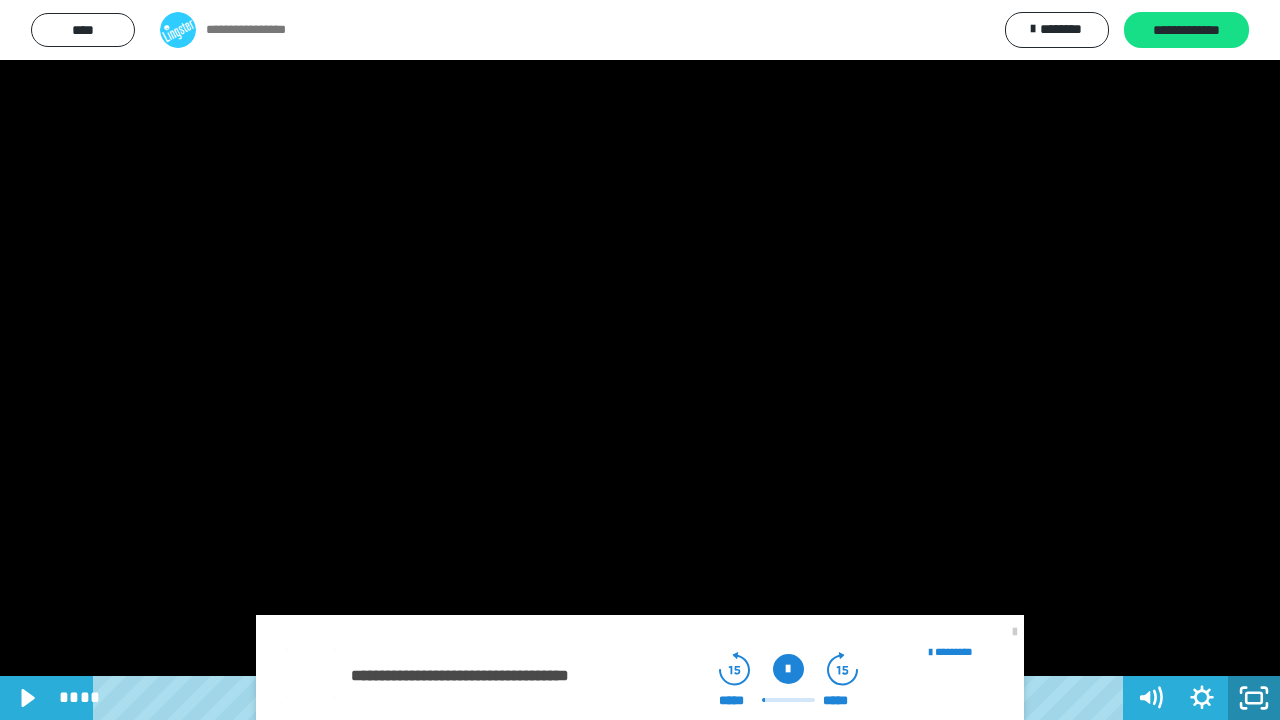 click 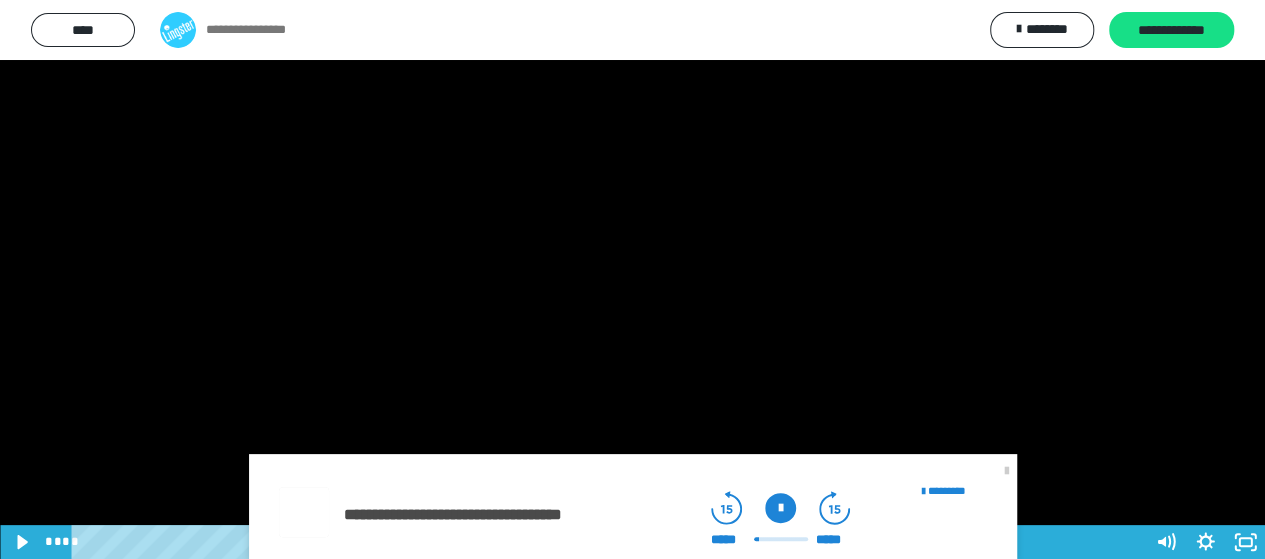 scroll, scrollTop: 700, scrollLeft: 0, axis: vertical 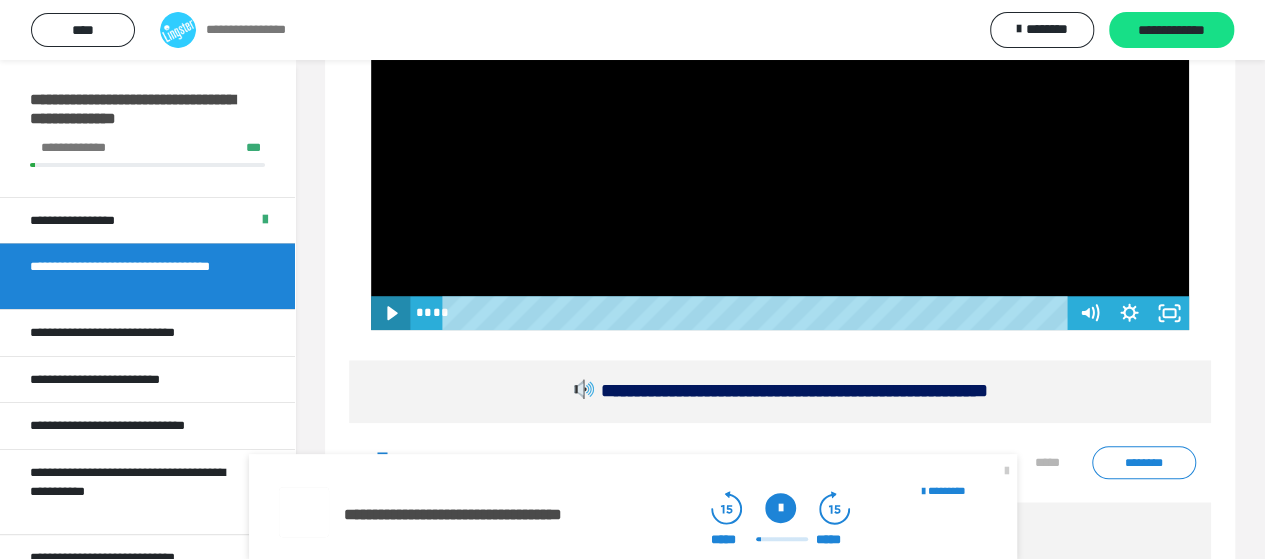 click 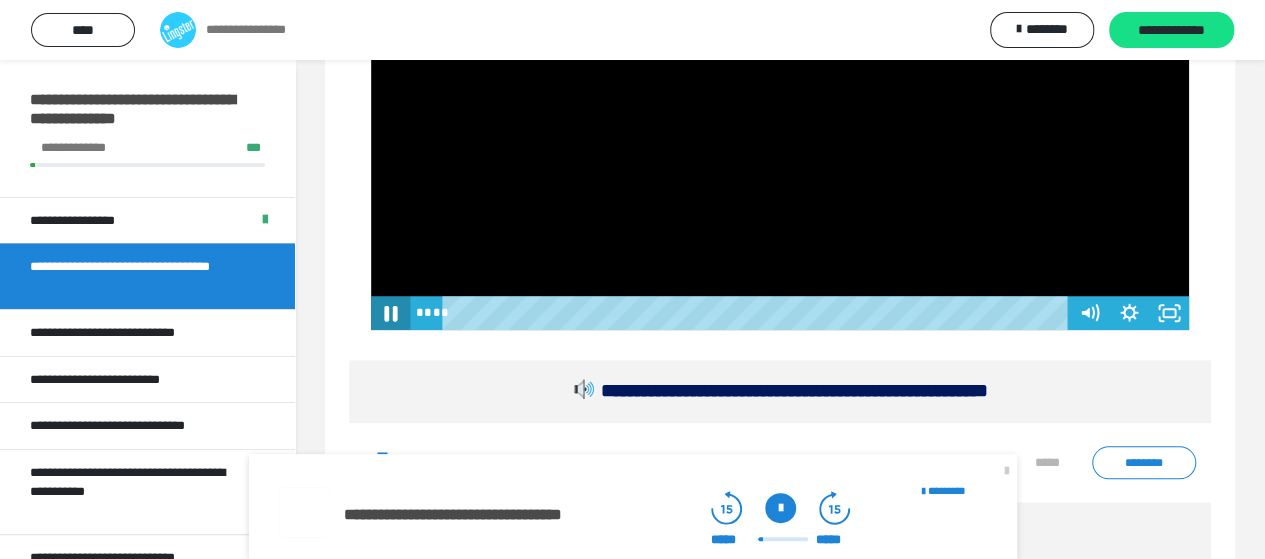 click 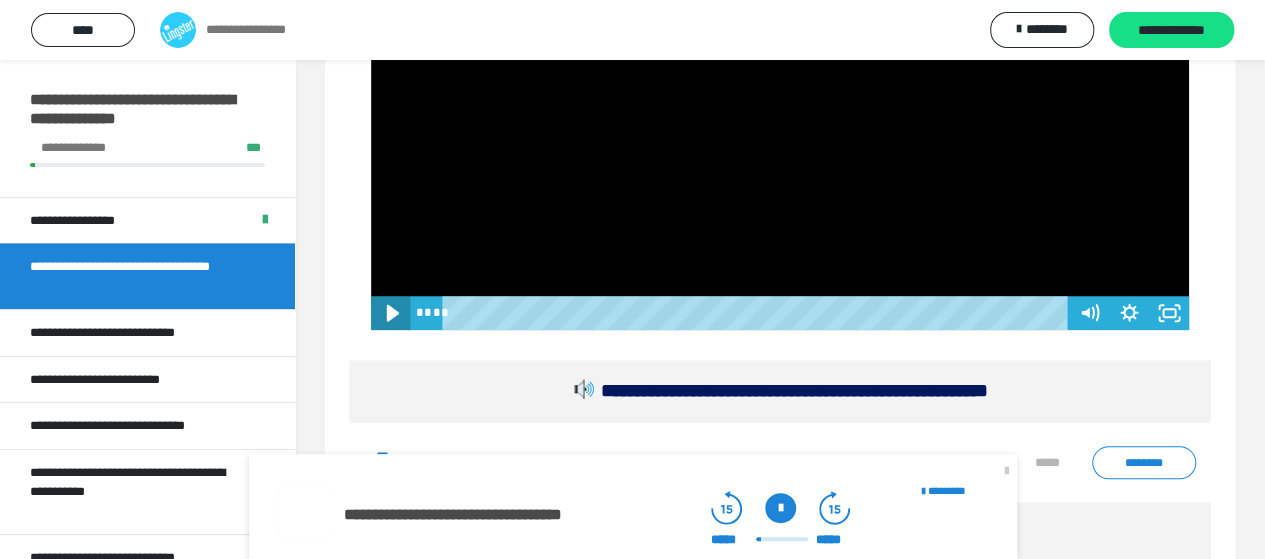 click 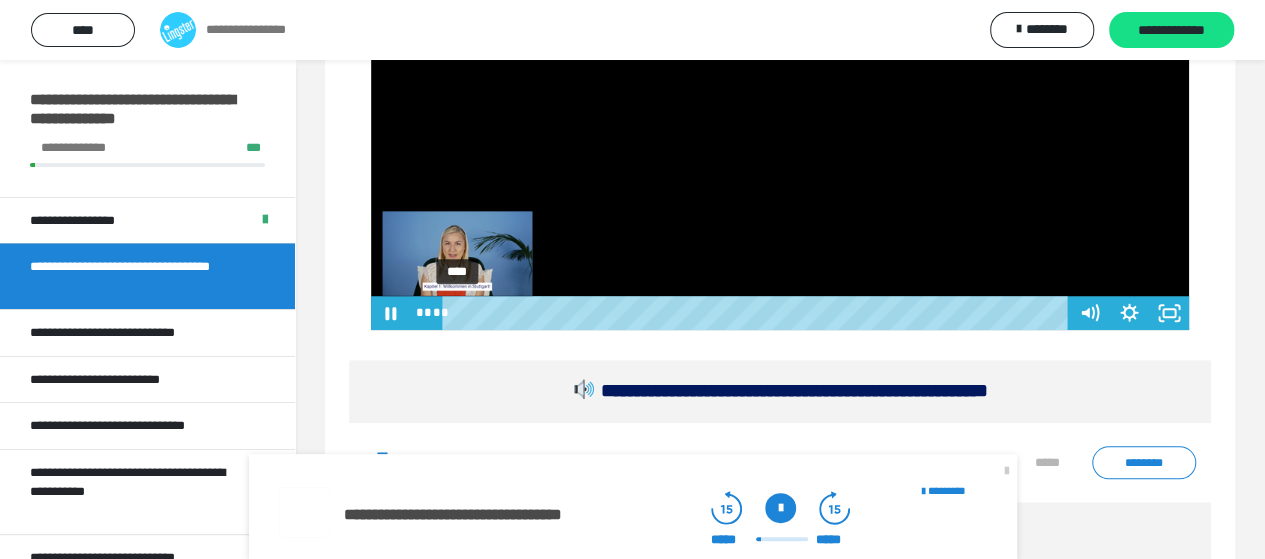 click on "****" at bounding box center (758, 313) 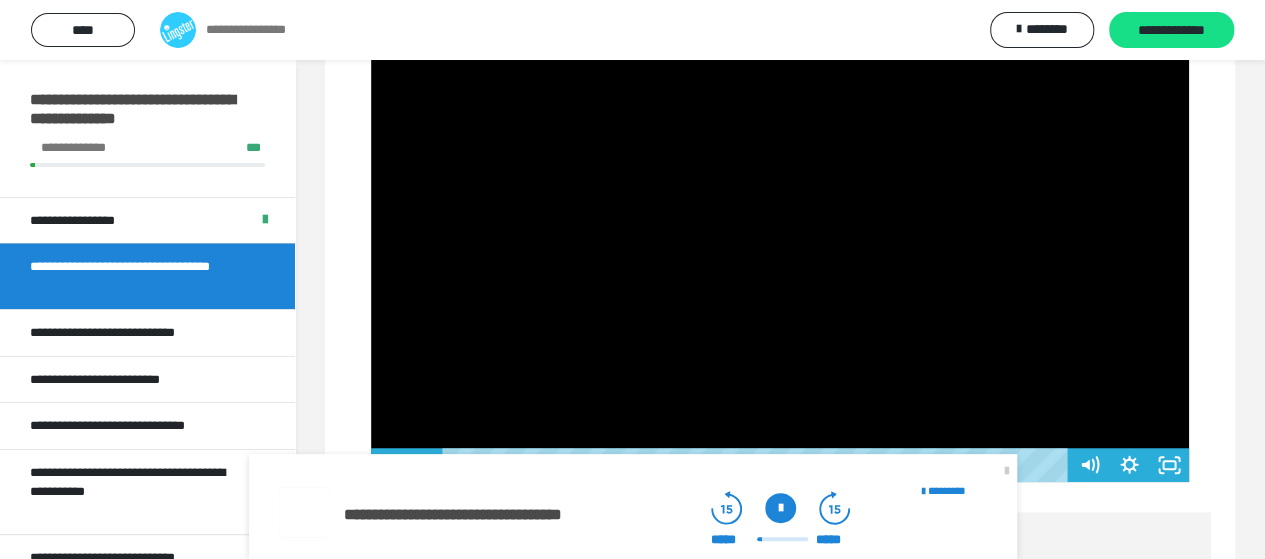 scroll, scrollTop: 400, scrollLeft: 0, axis: vertical 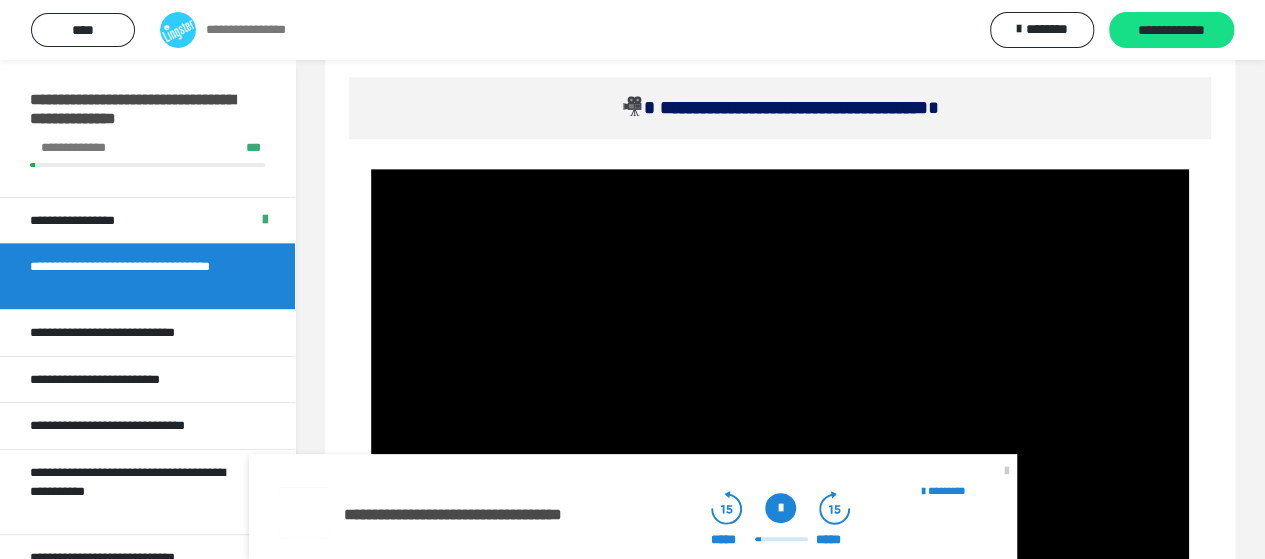 click on "**********" at bounding box center [847, 107] 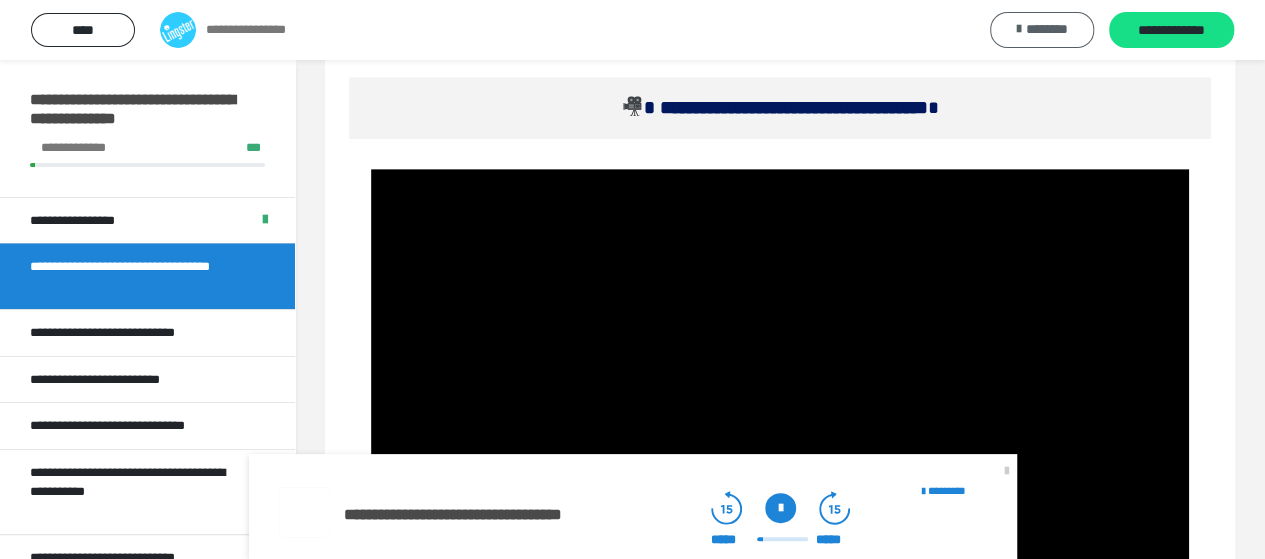 click on "********" at bounding box center (1046, 29) 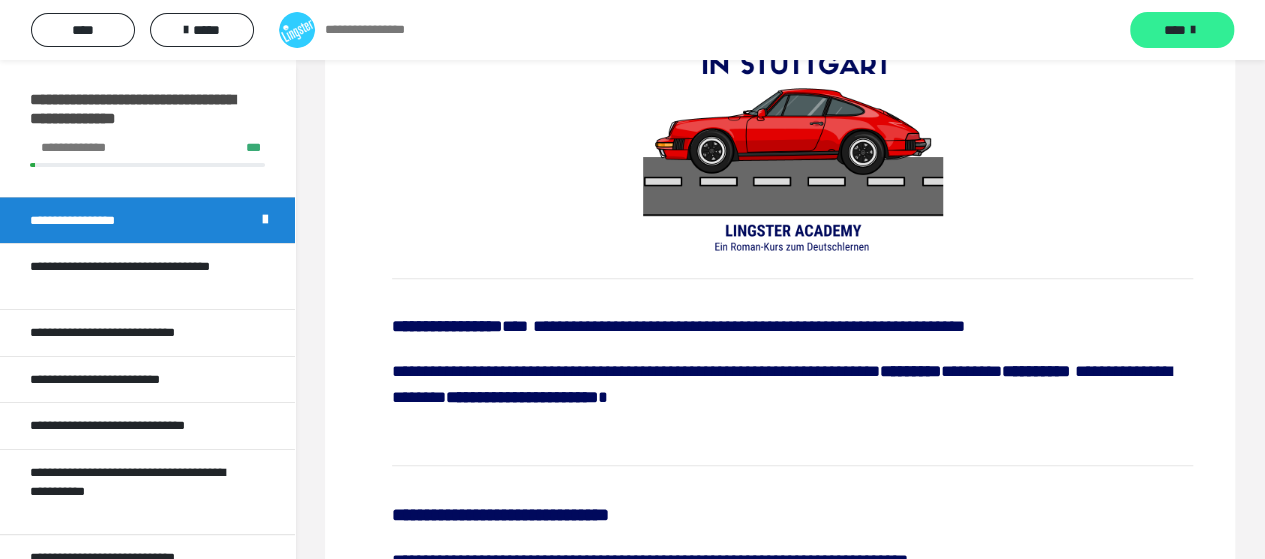 click on "****" at bounding box center (1182, 30) 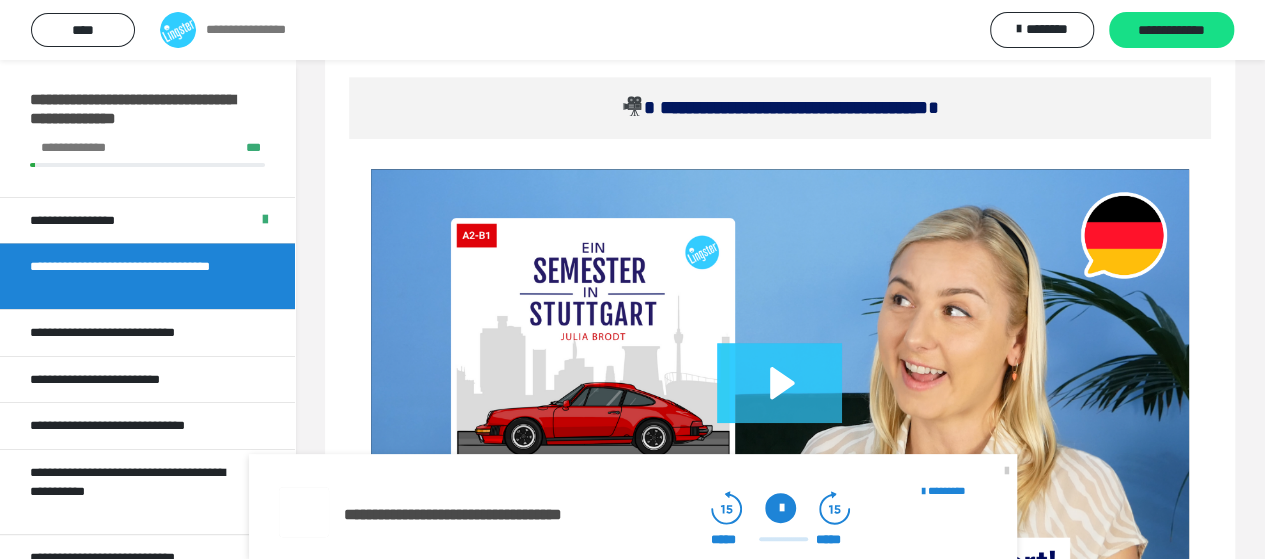 scroll, scrollTop: 700, scrollLeft: 0, axis: vertical 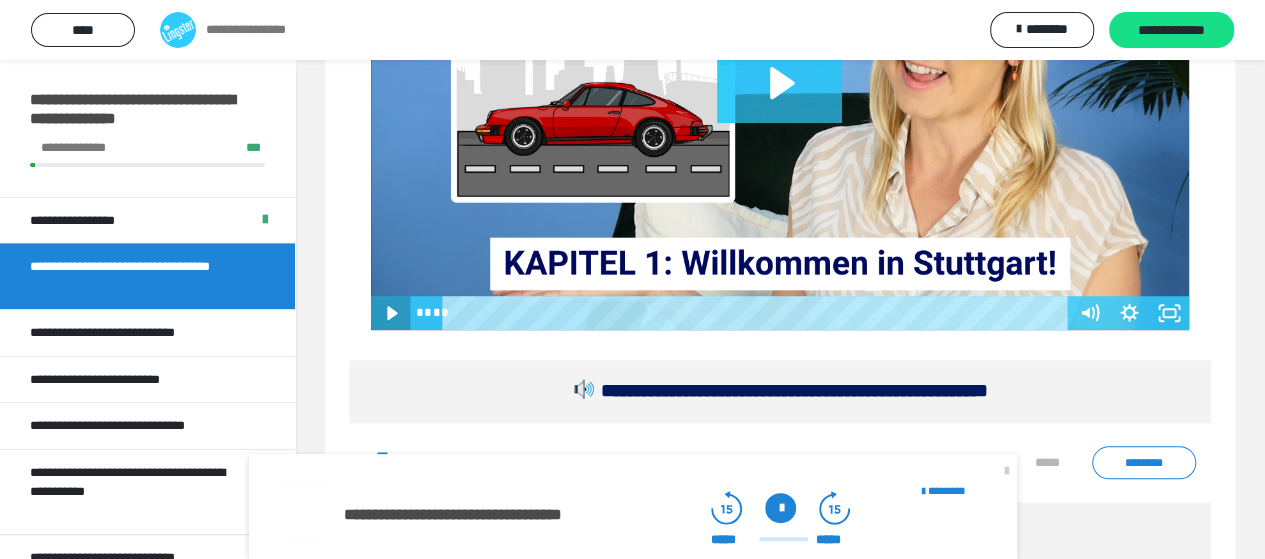 click 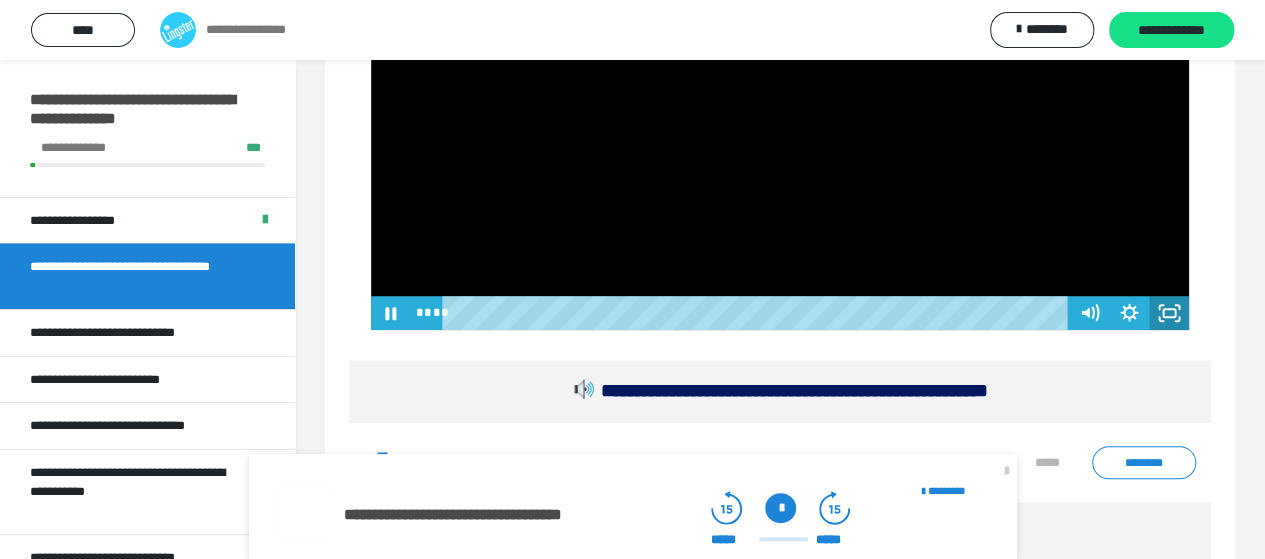 click 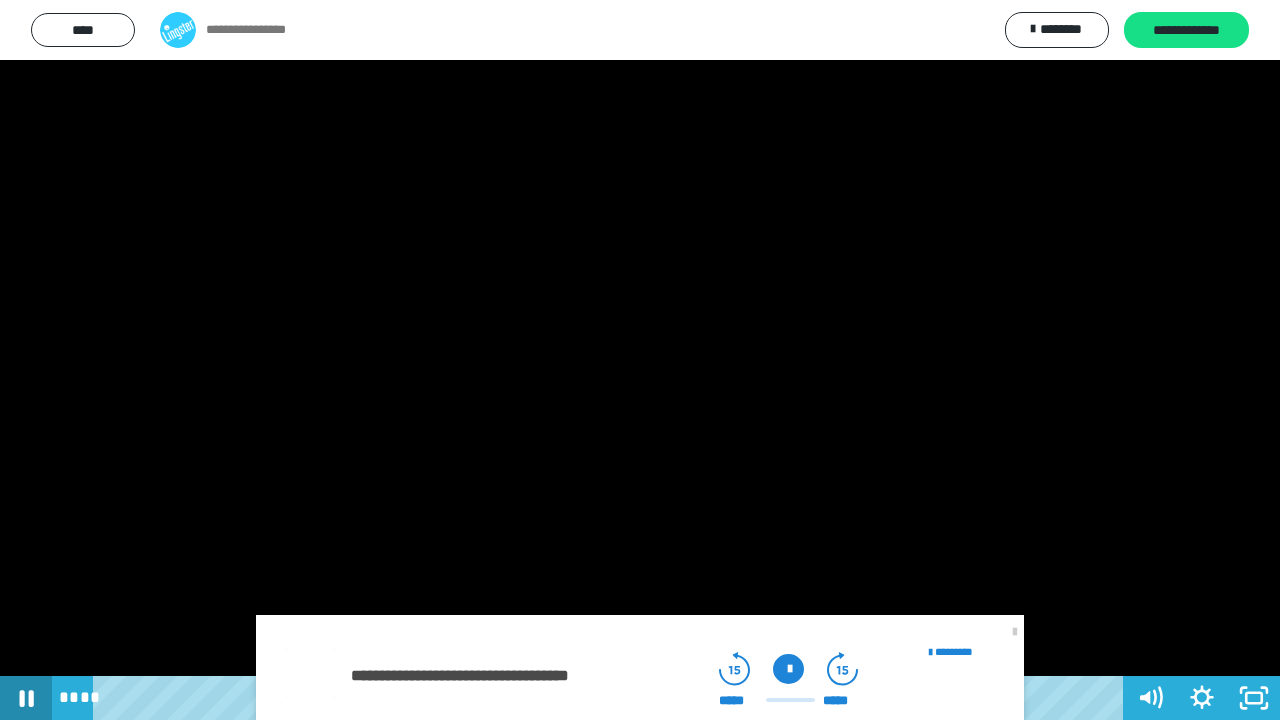 click 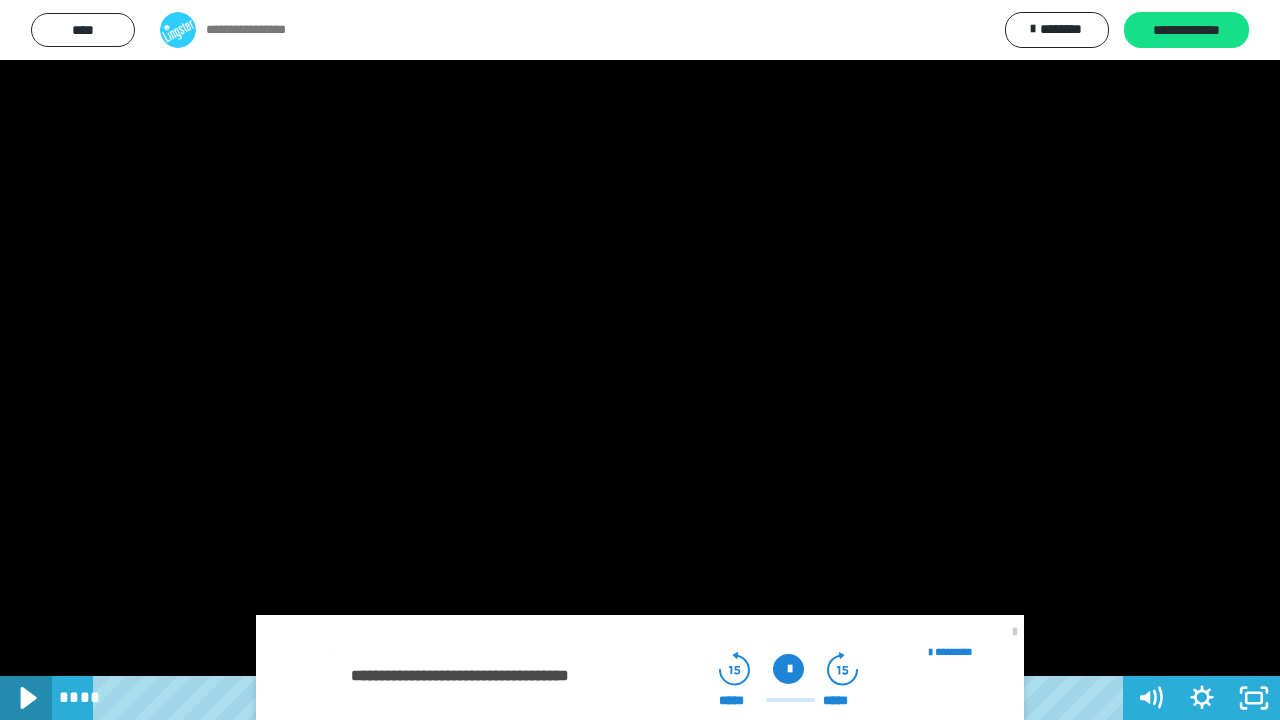 click 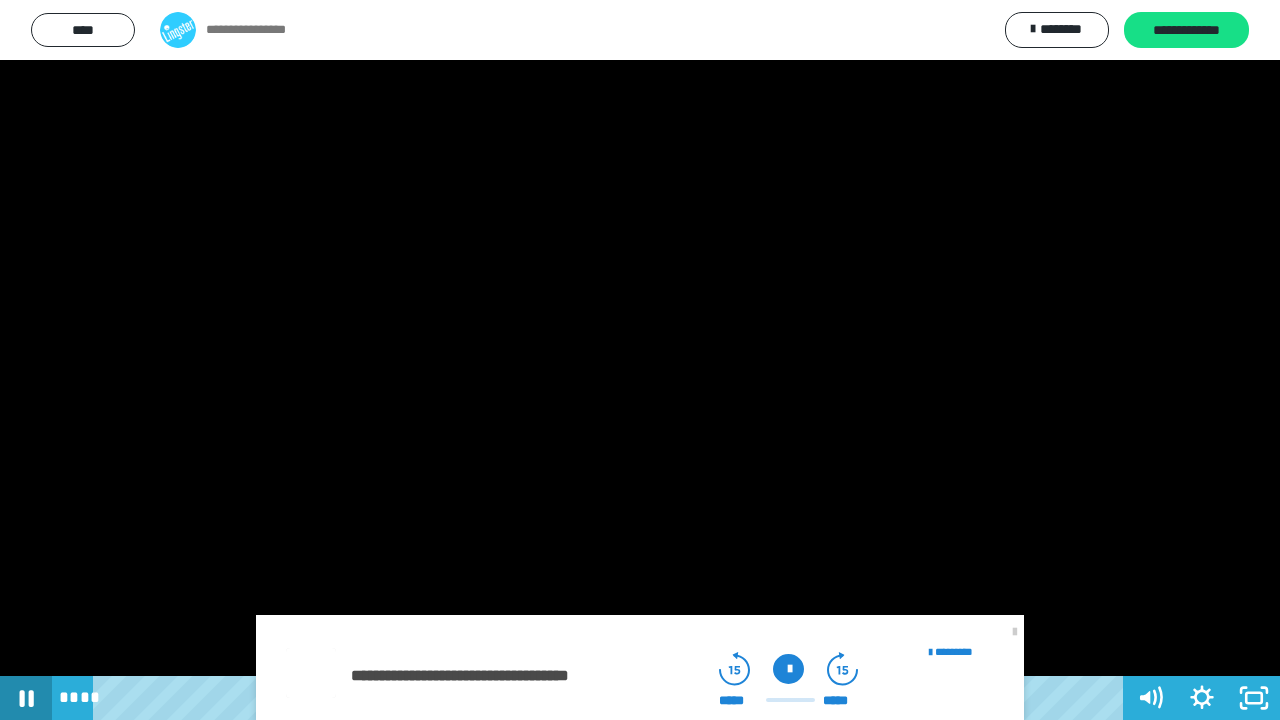 click 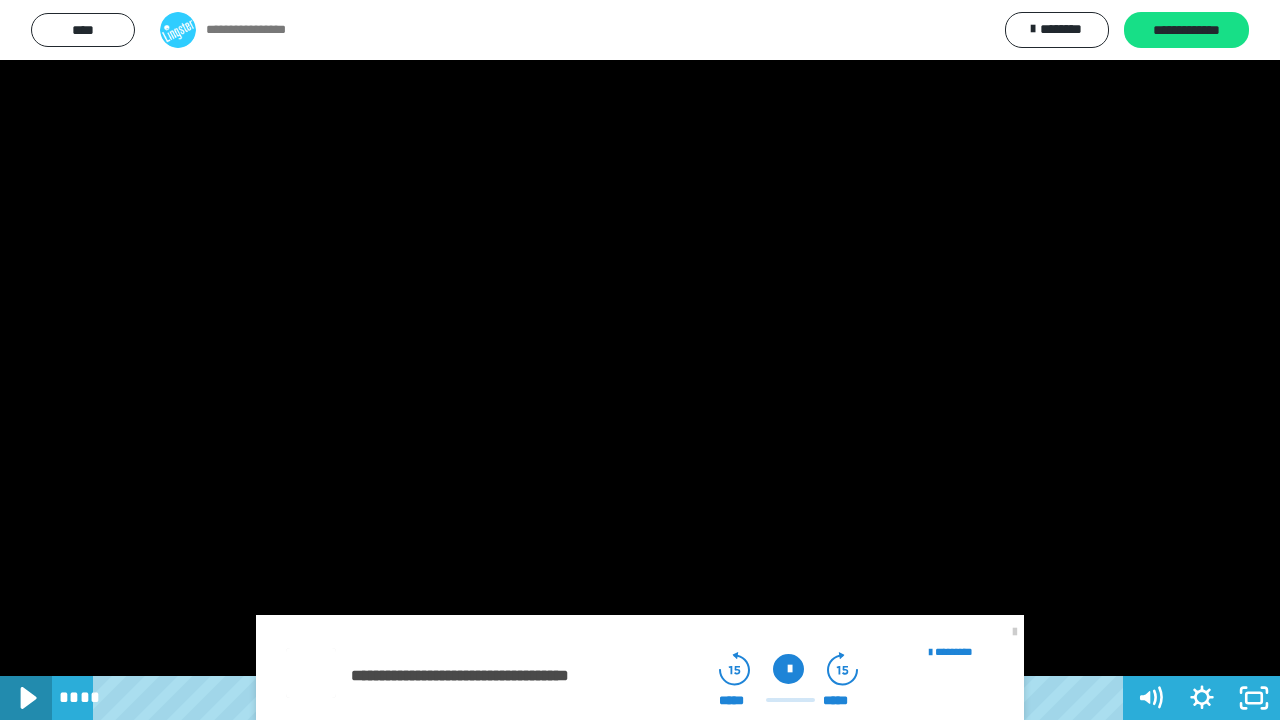 click 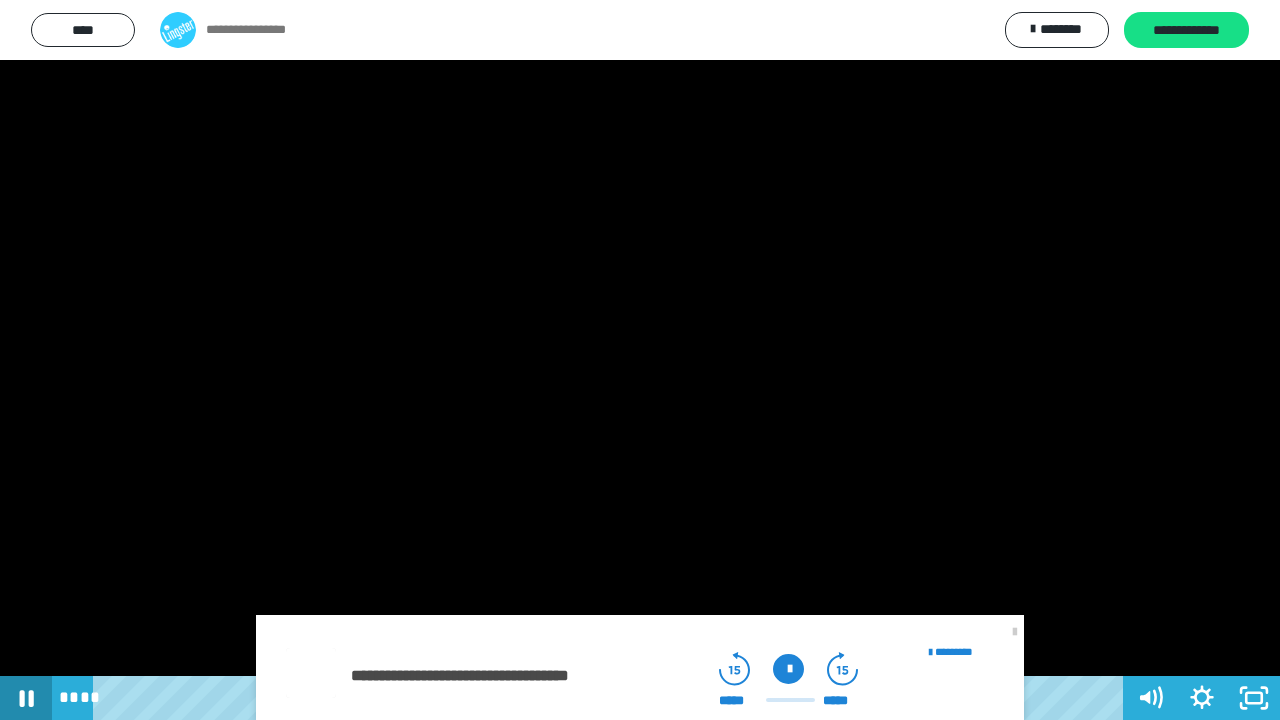click 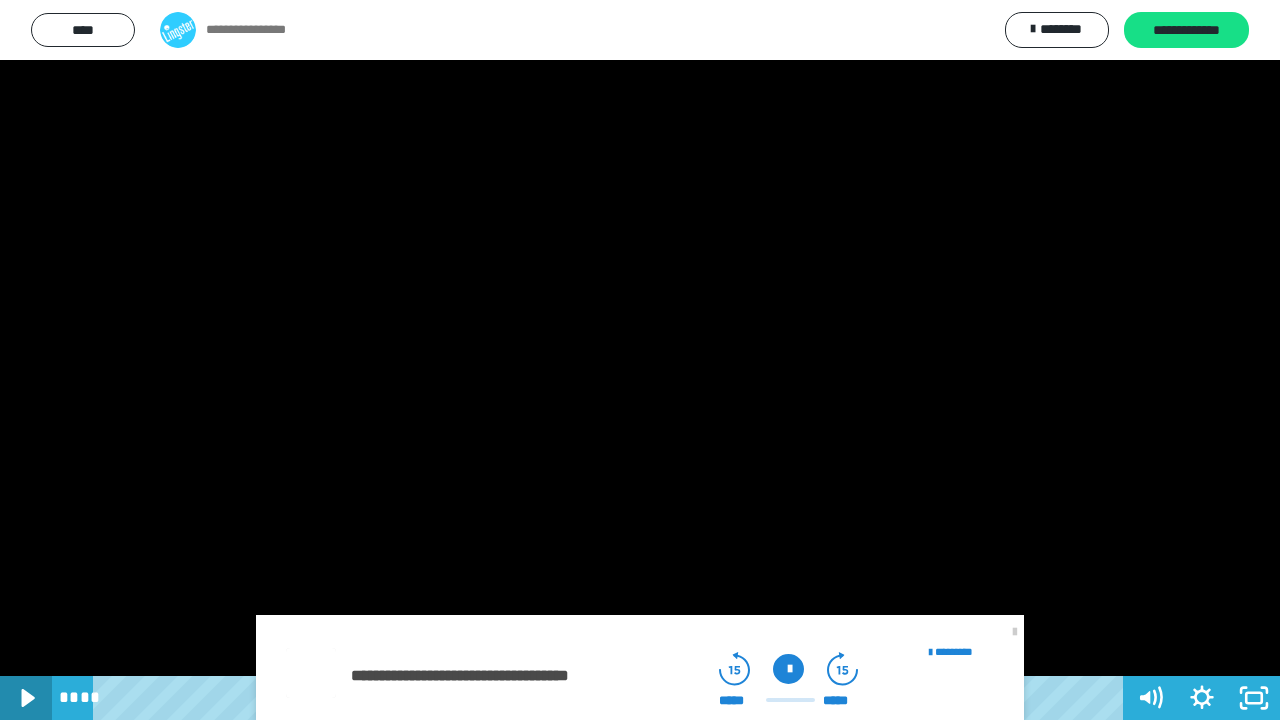 click 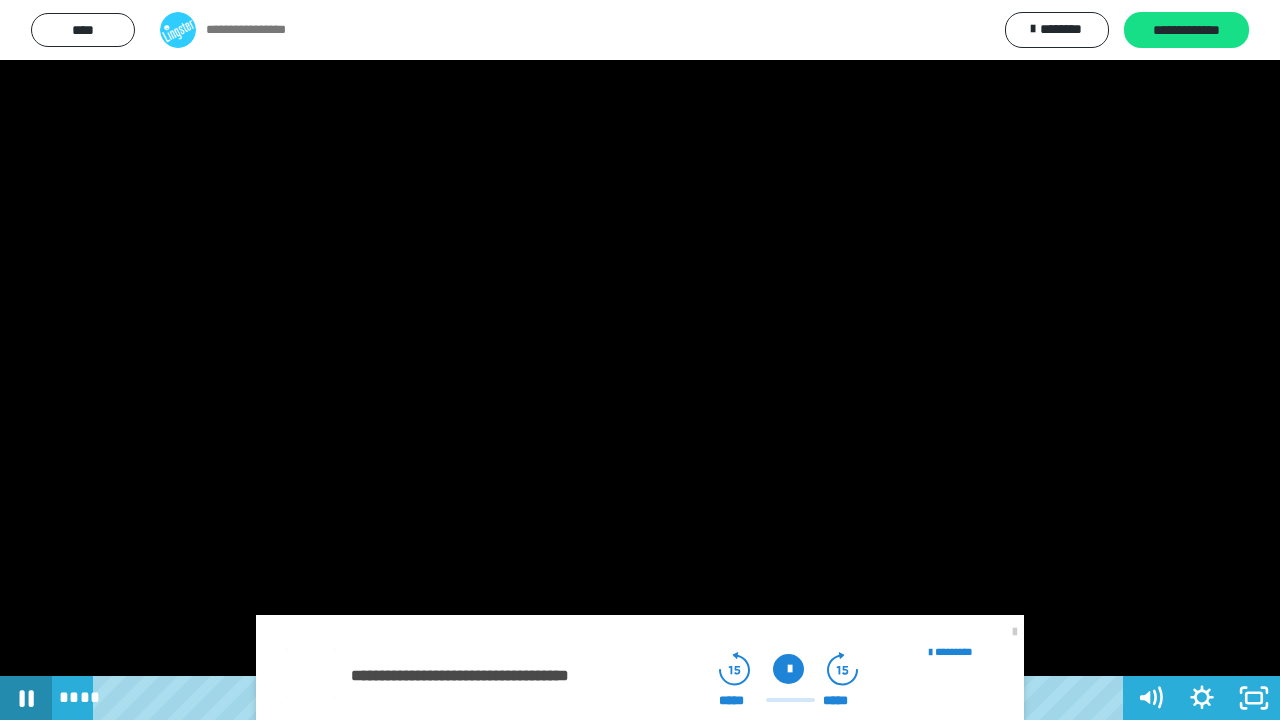 click 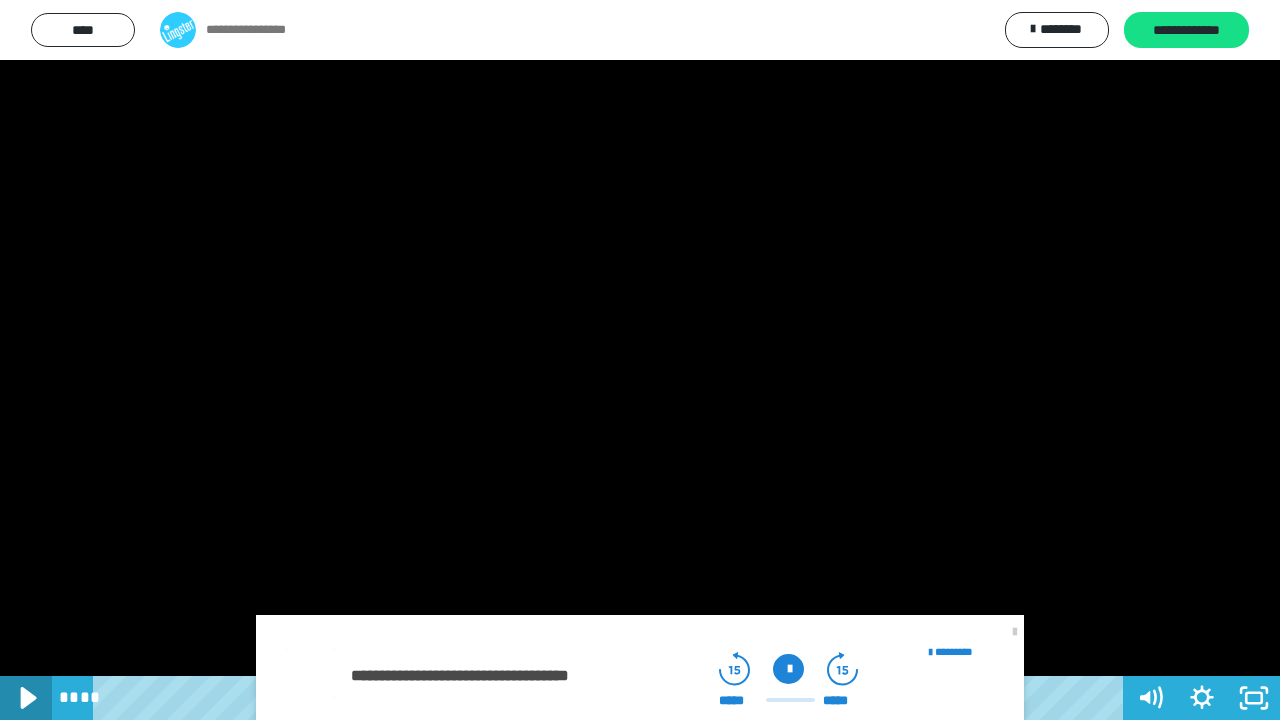 click 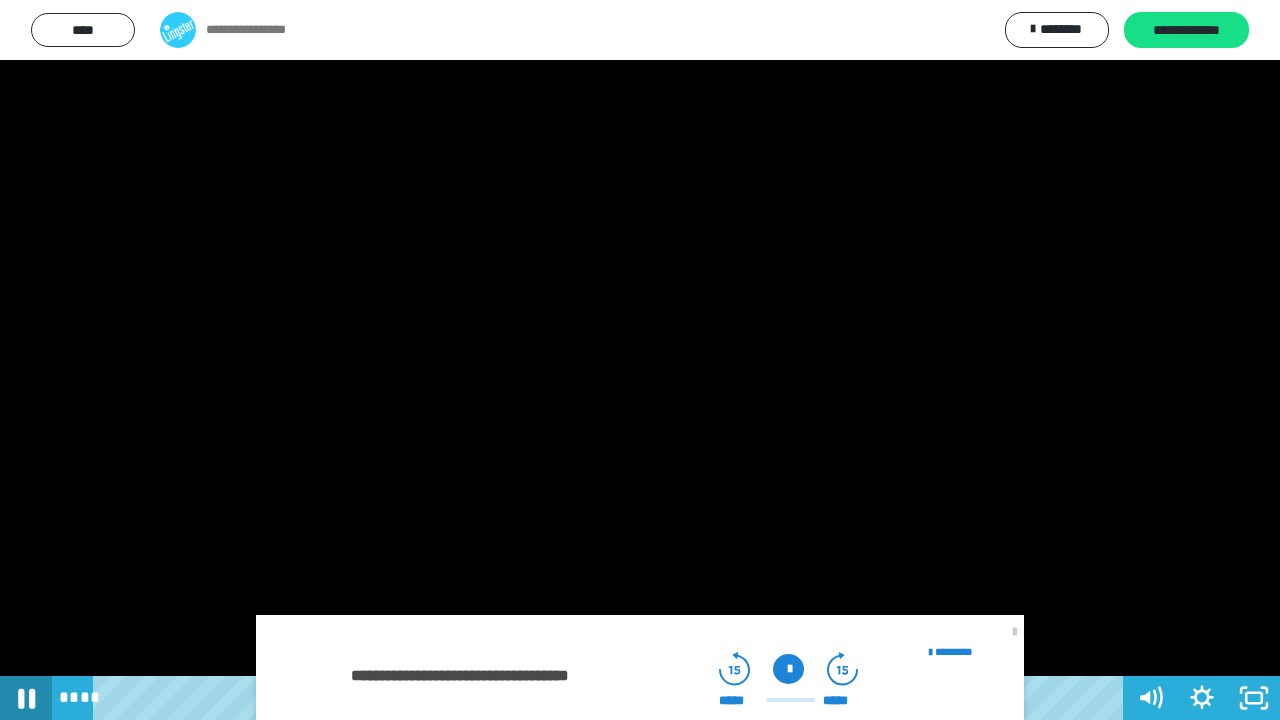 click 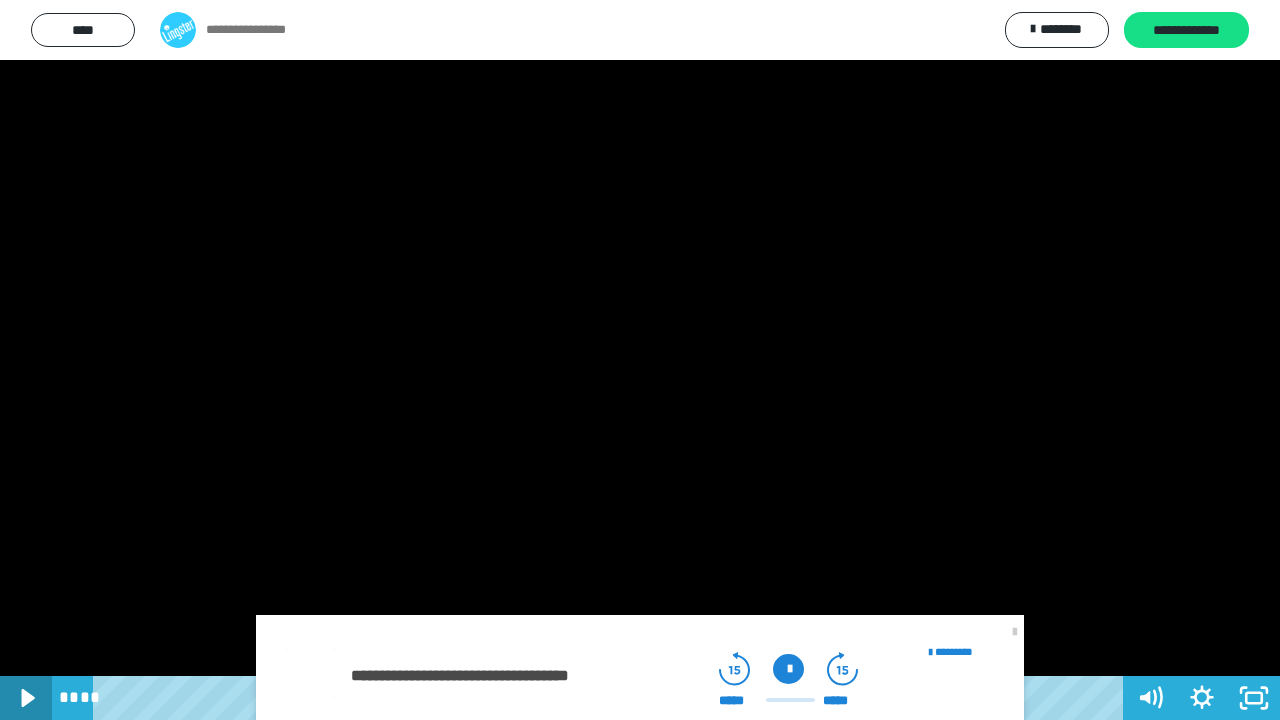 click 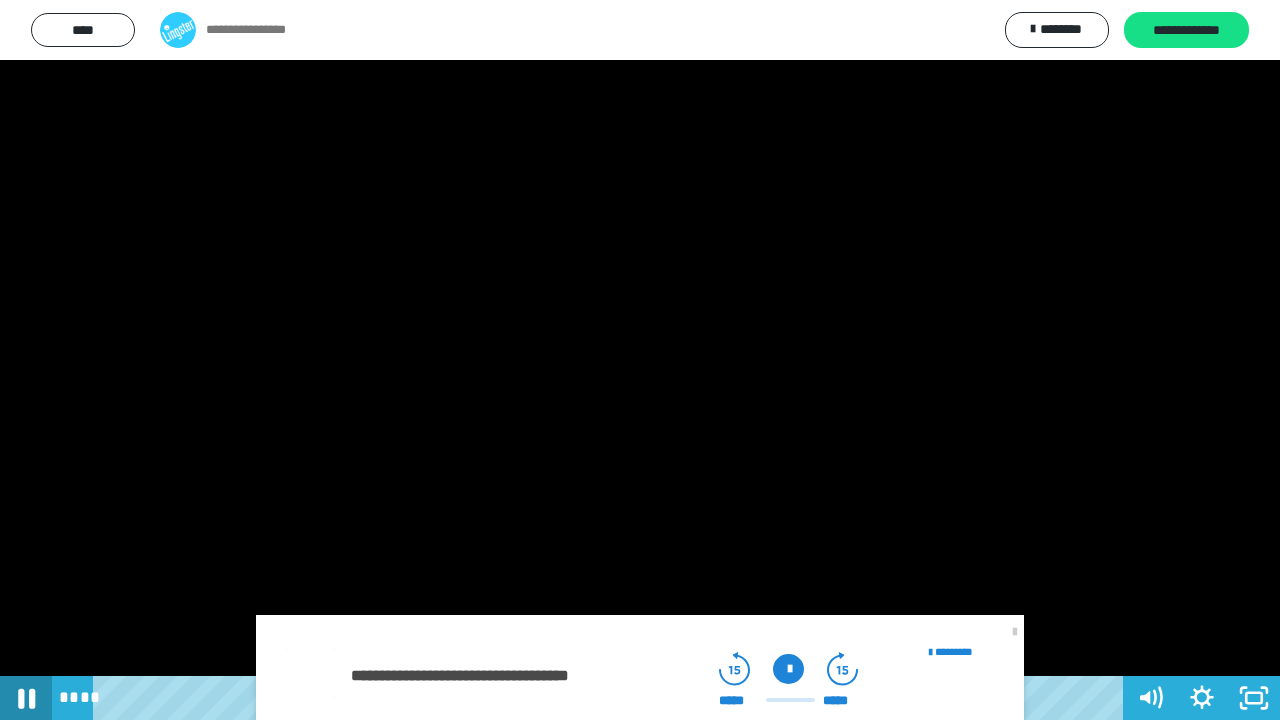 click 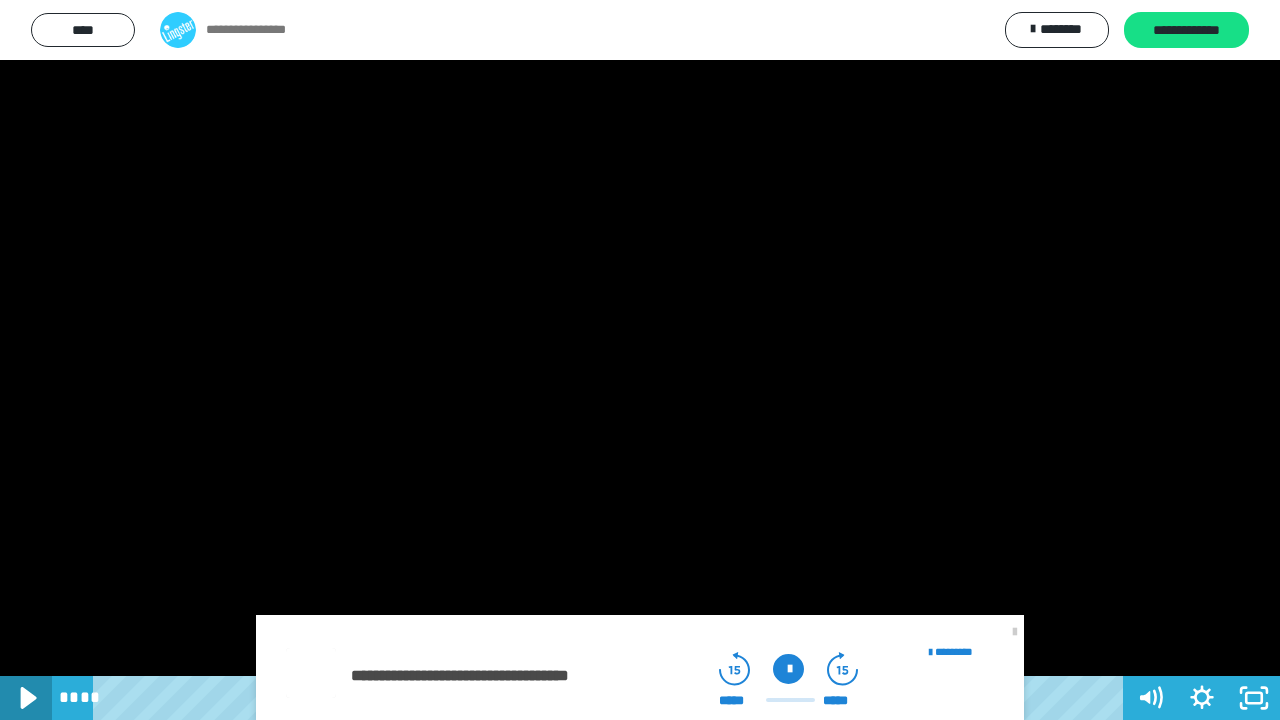 click 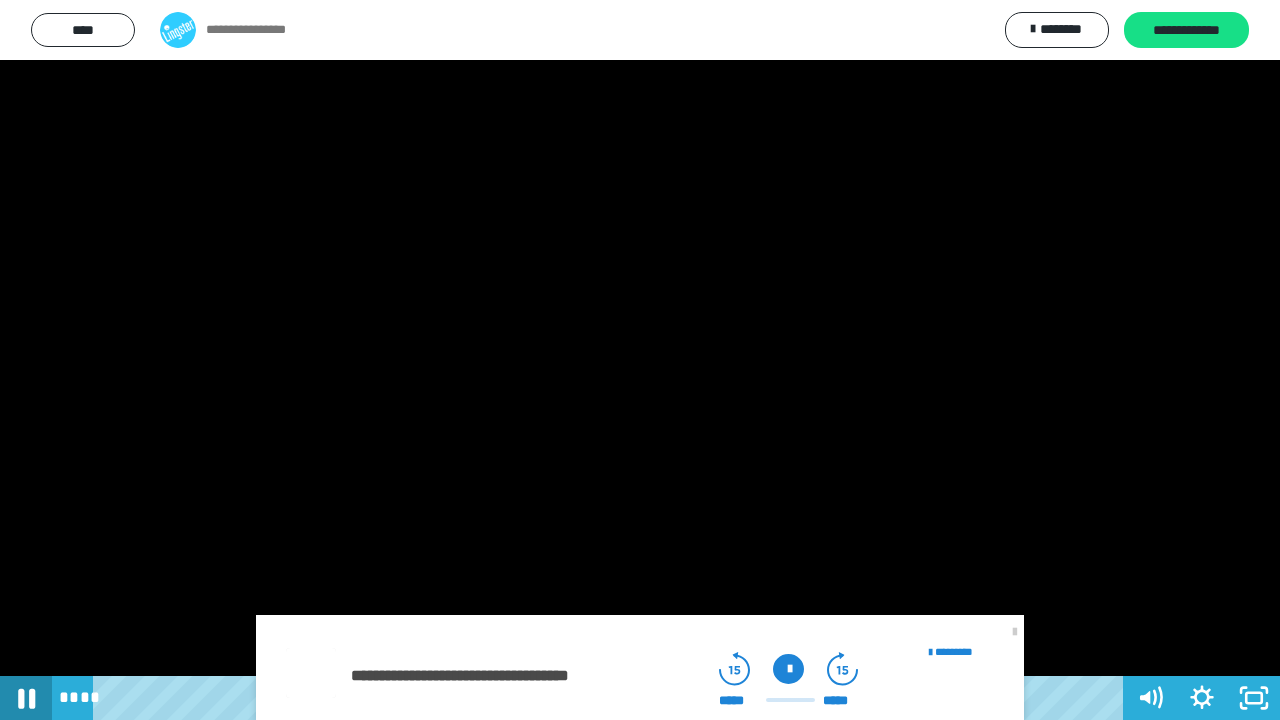 click 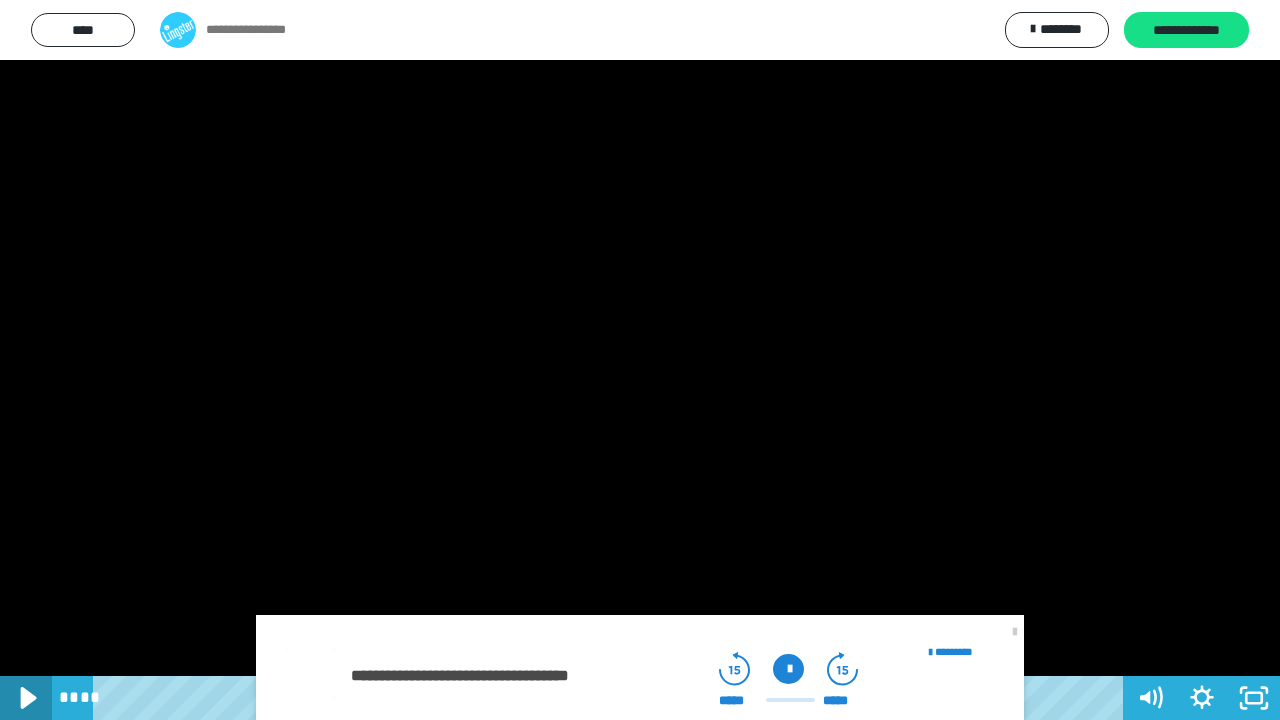 click 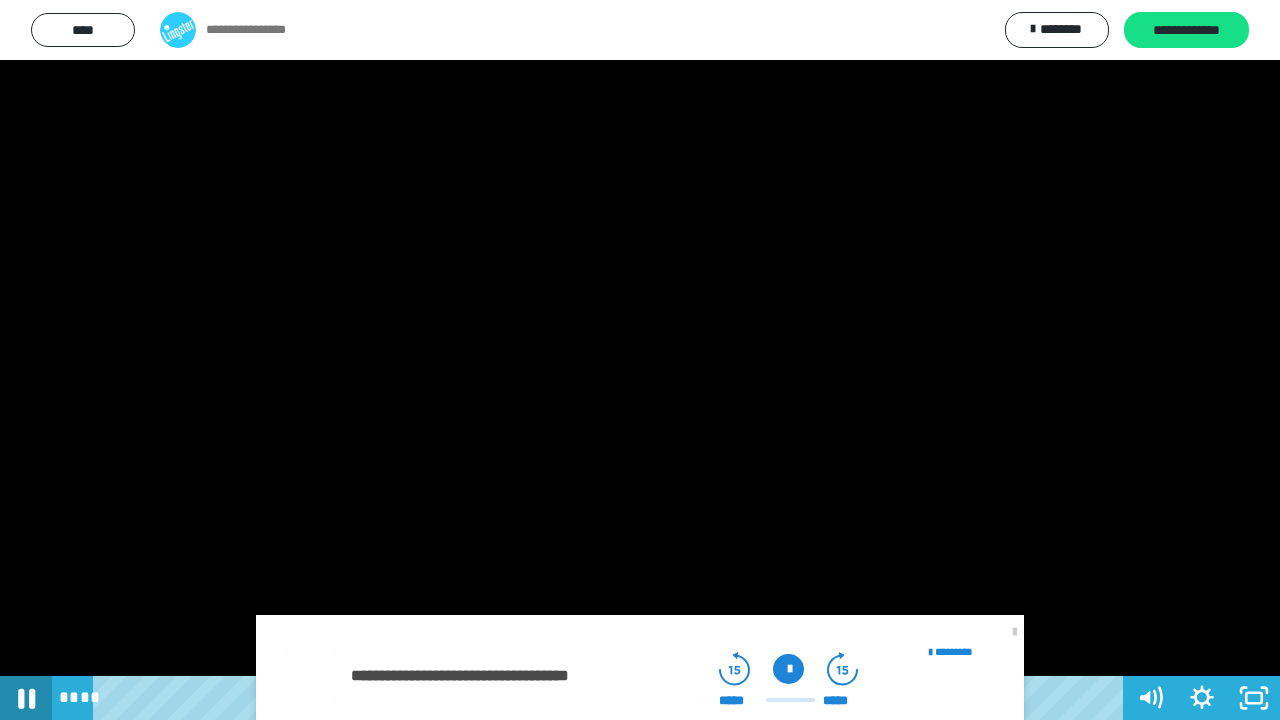 click 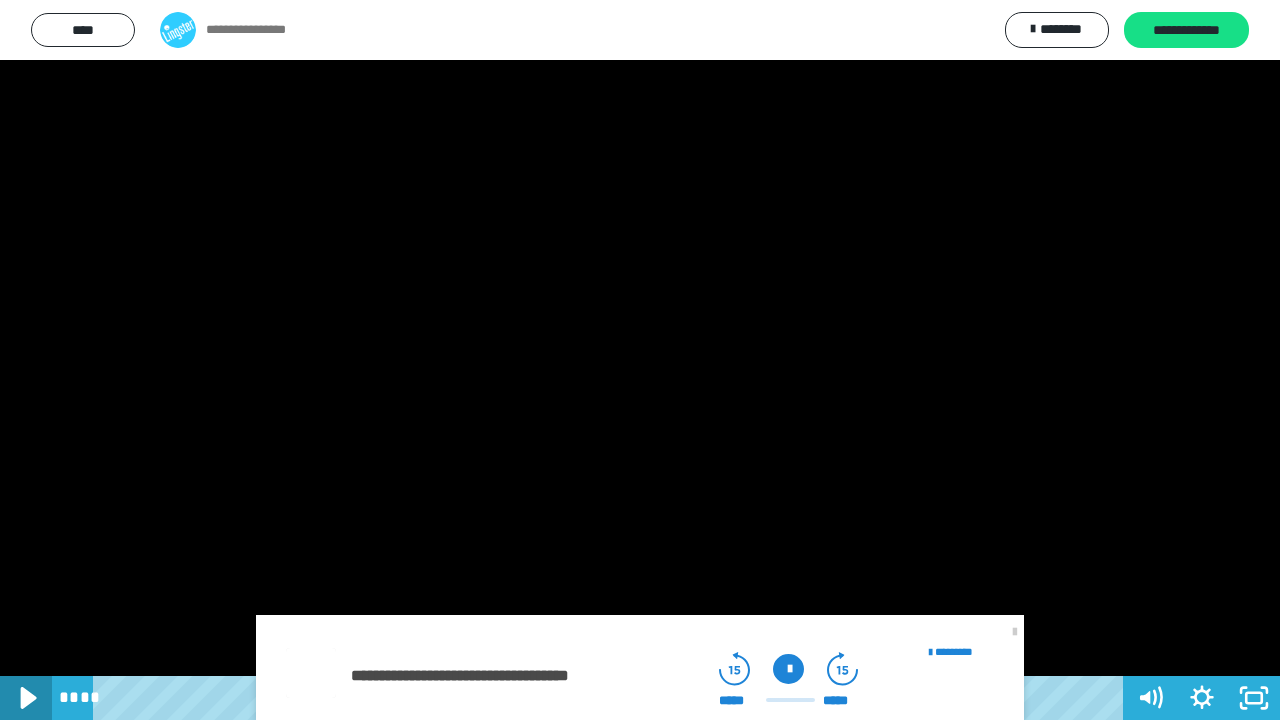 click 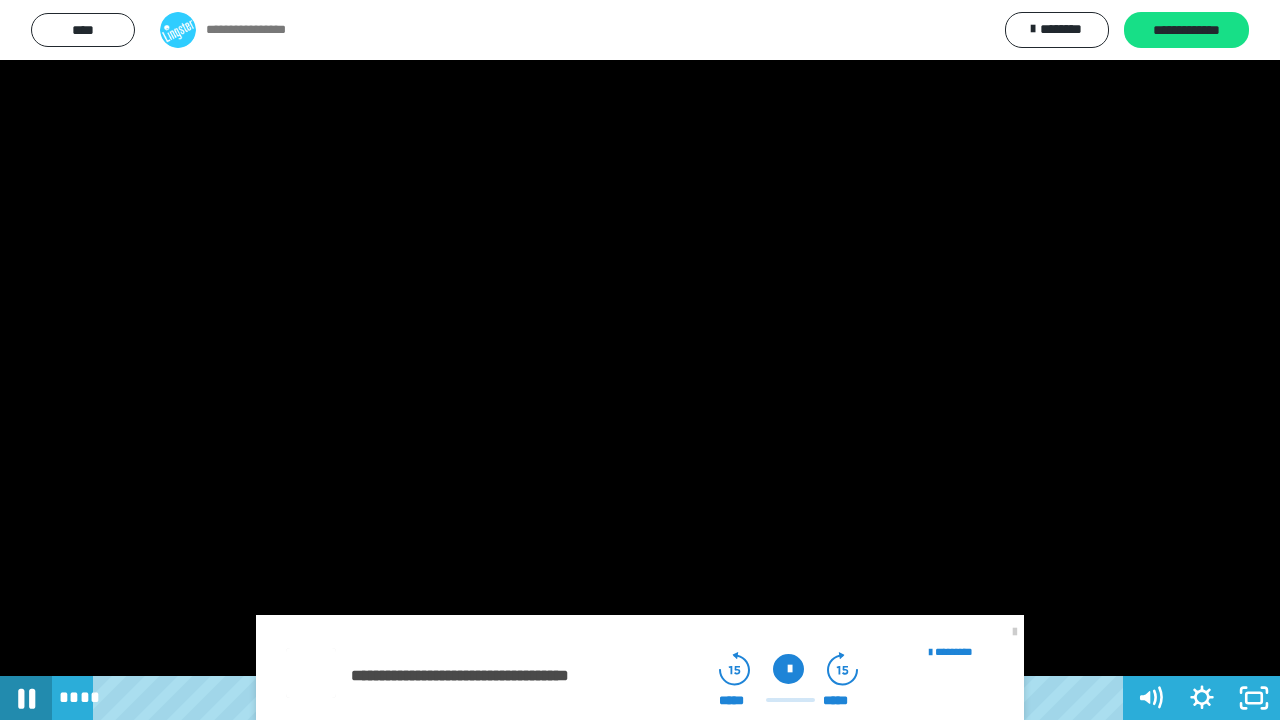 click 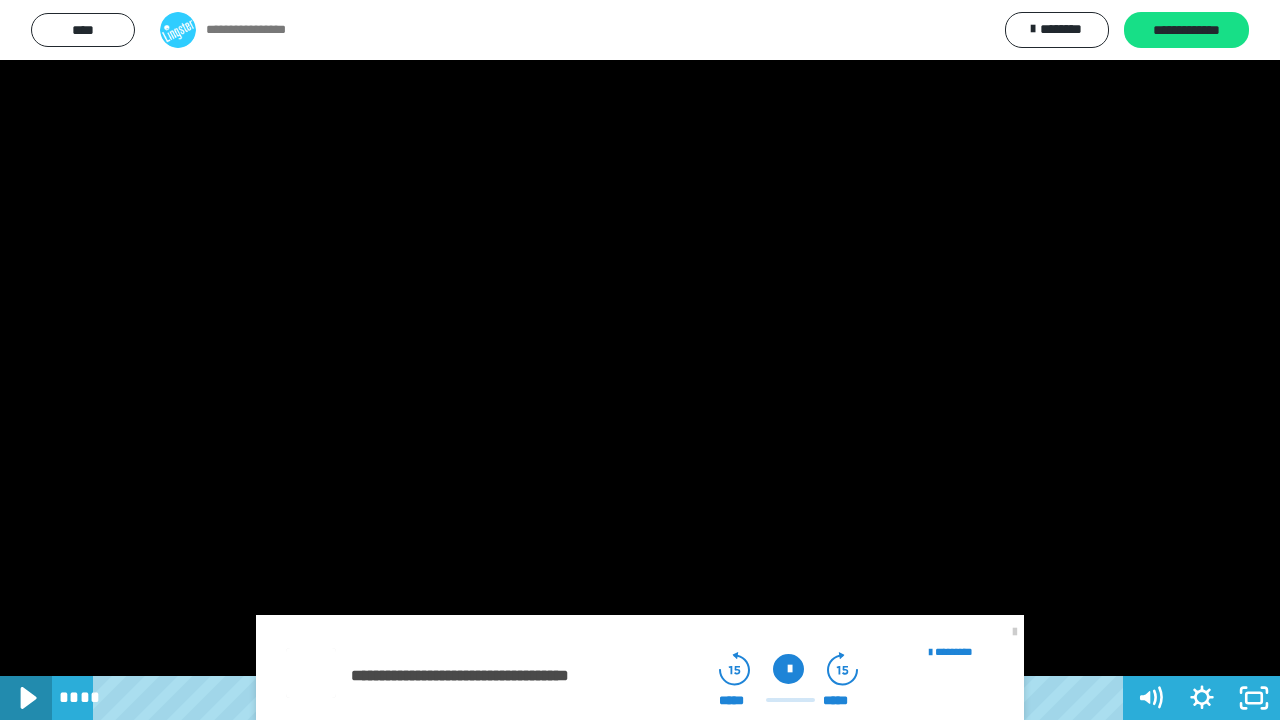 click 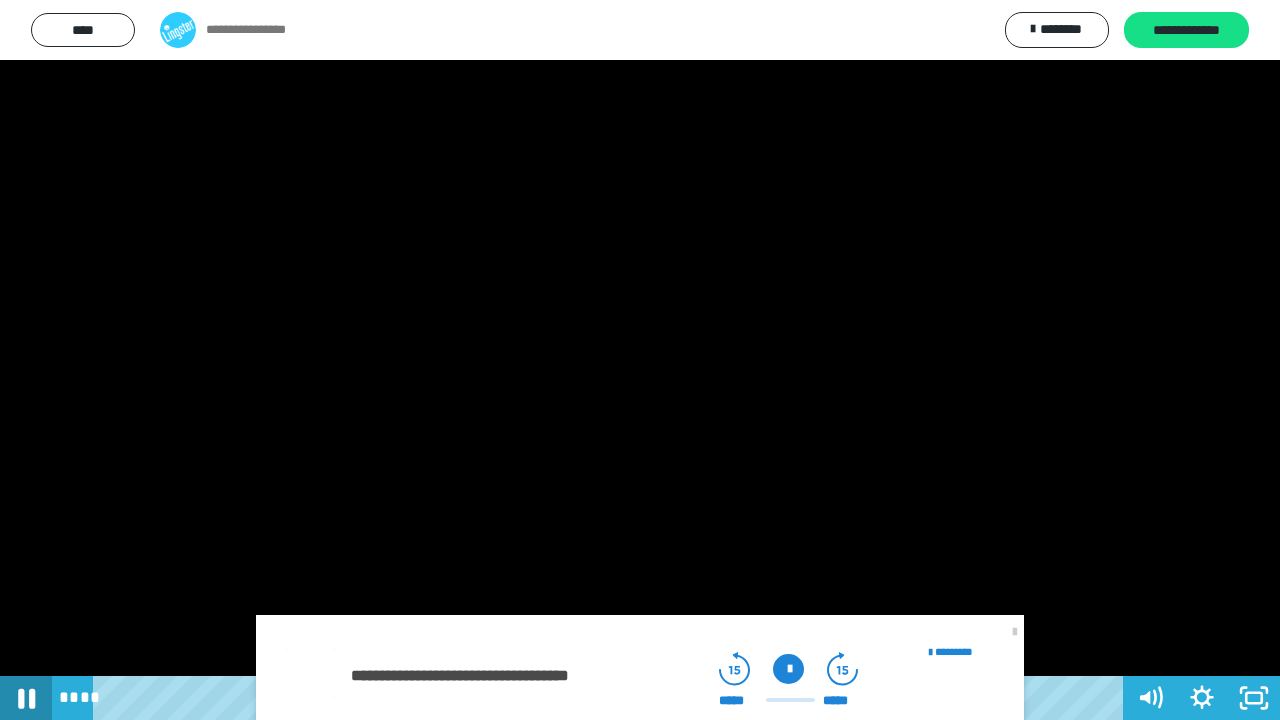 click 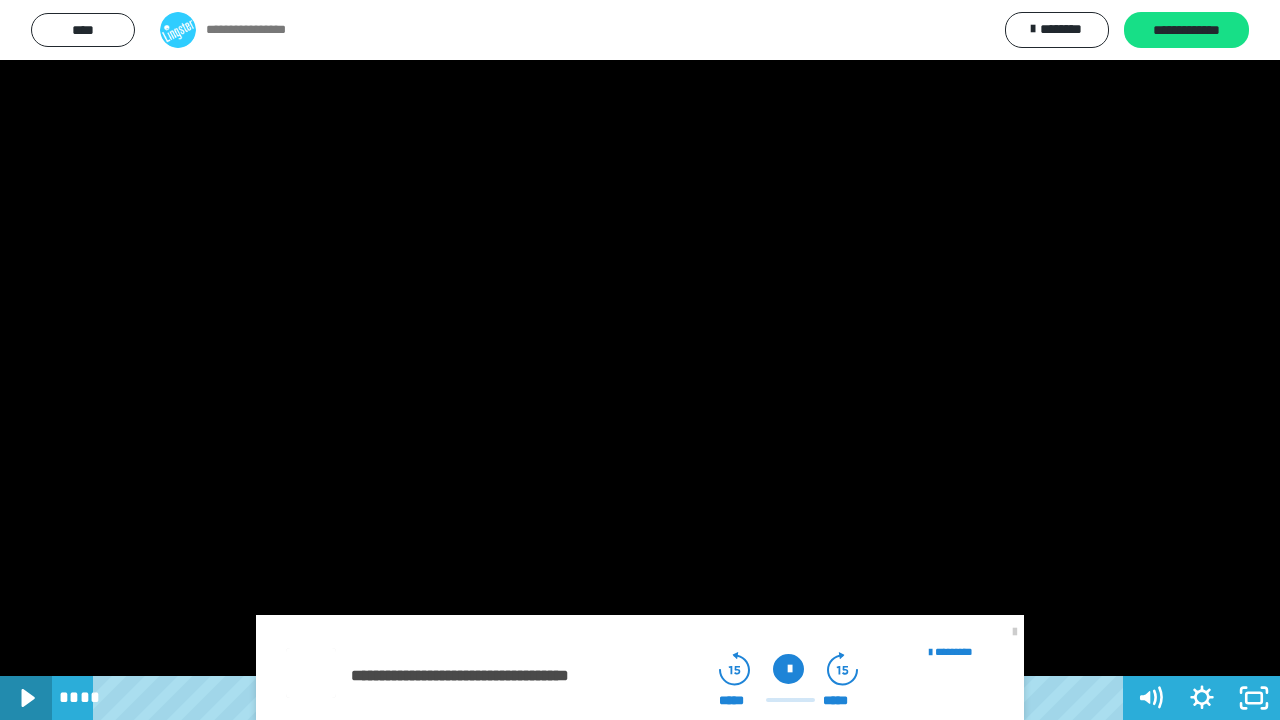 click 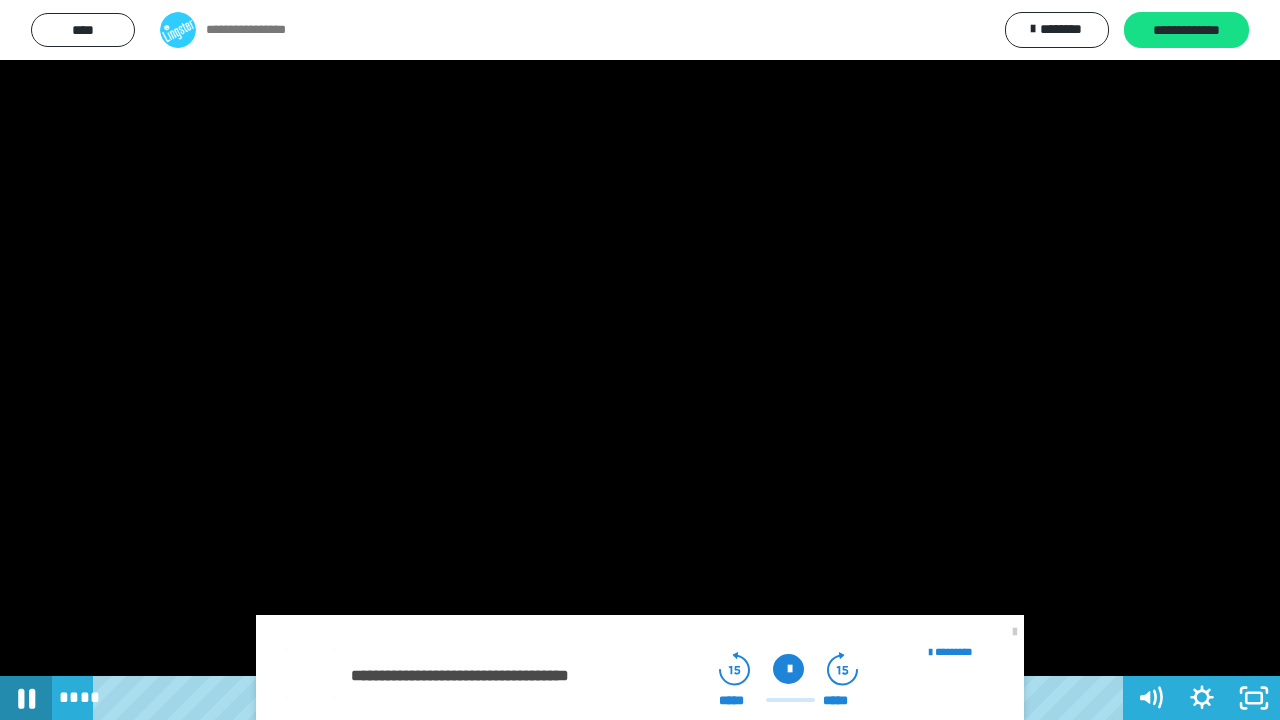 click 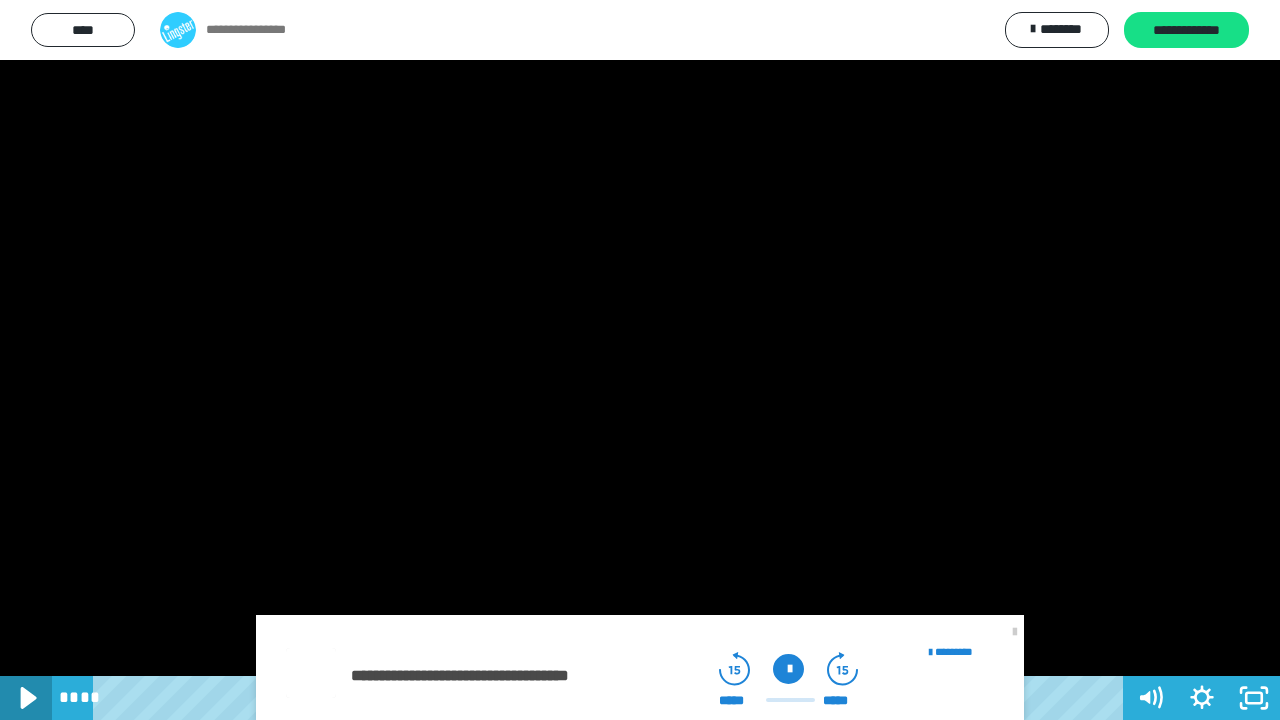 click 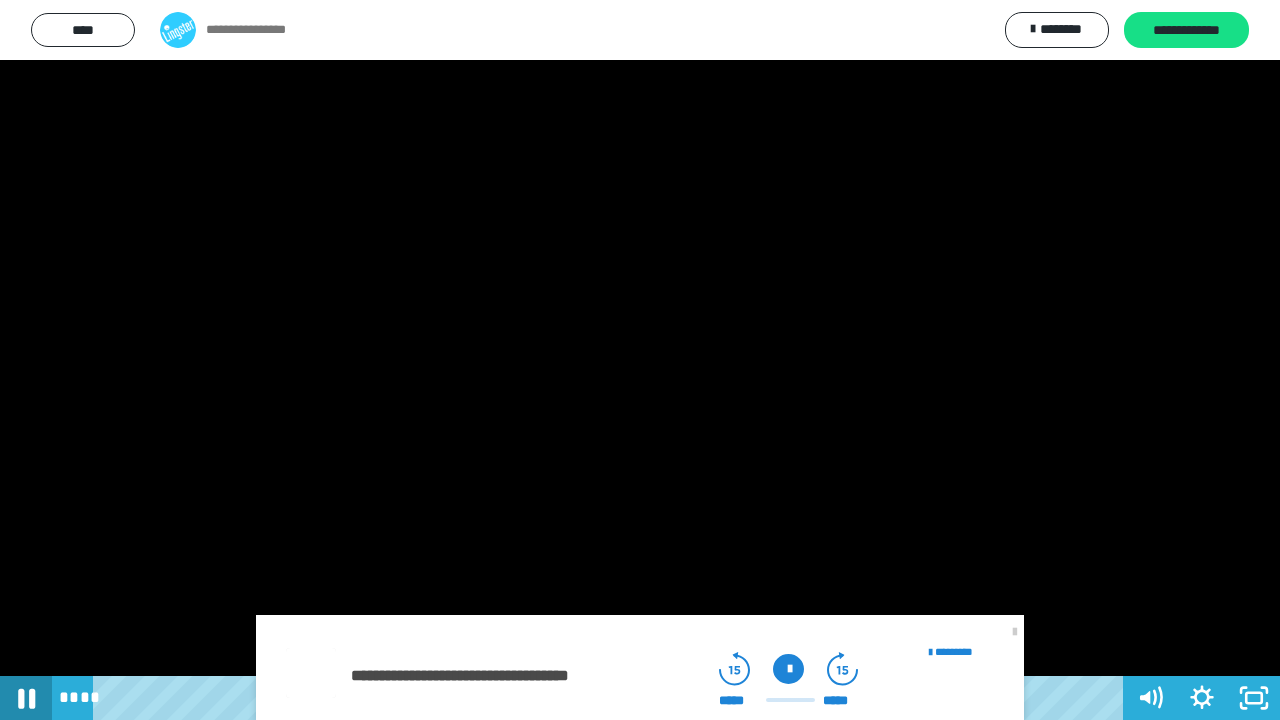 click 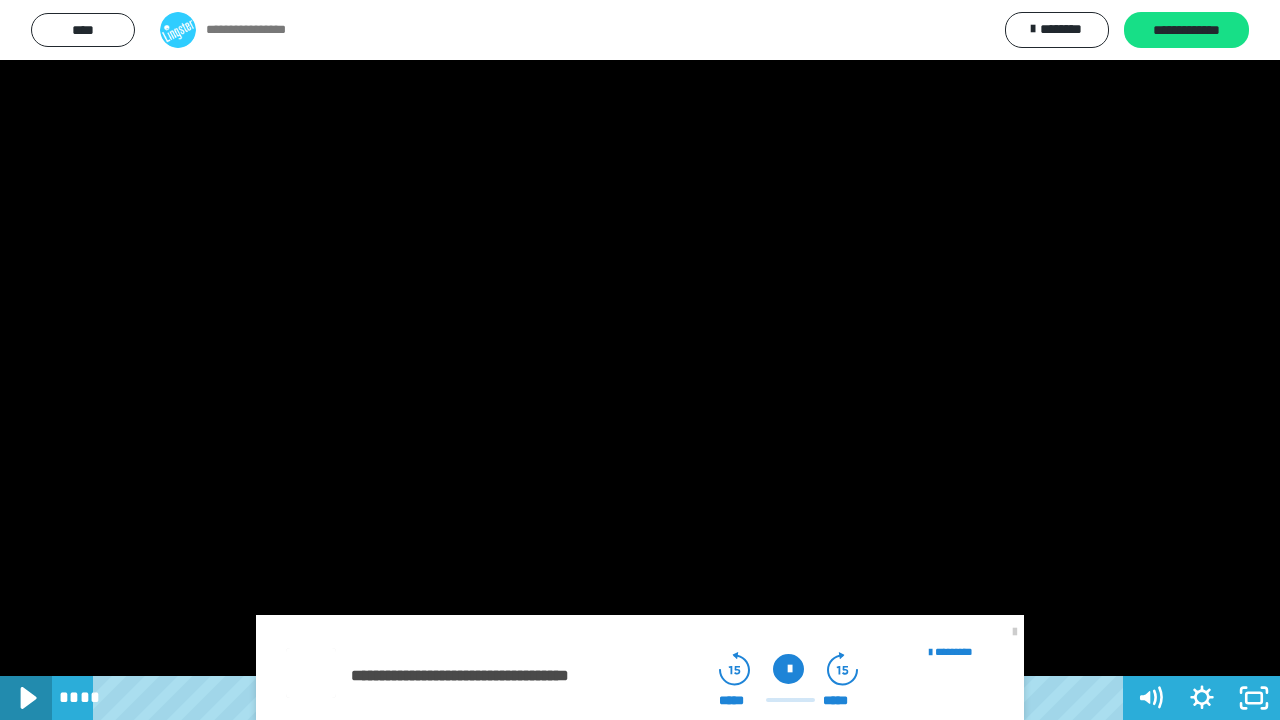 click 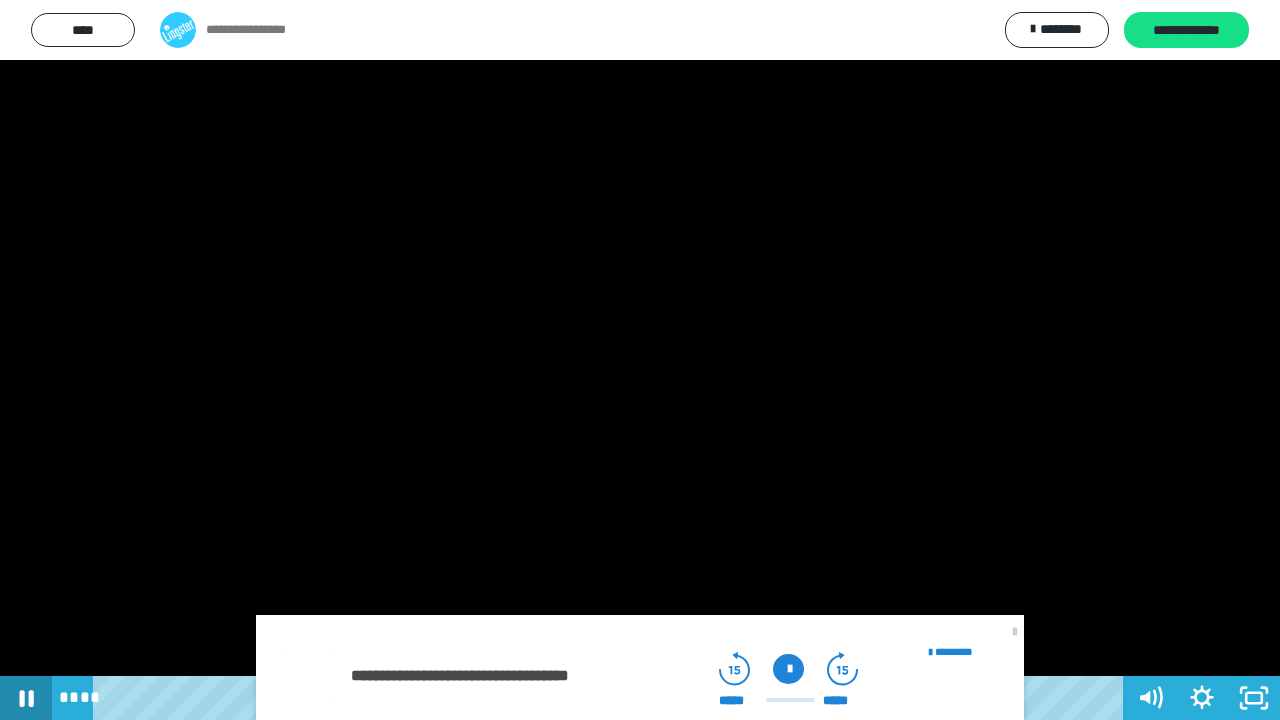 click 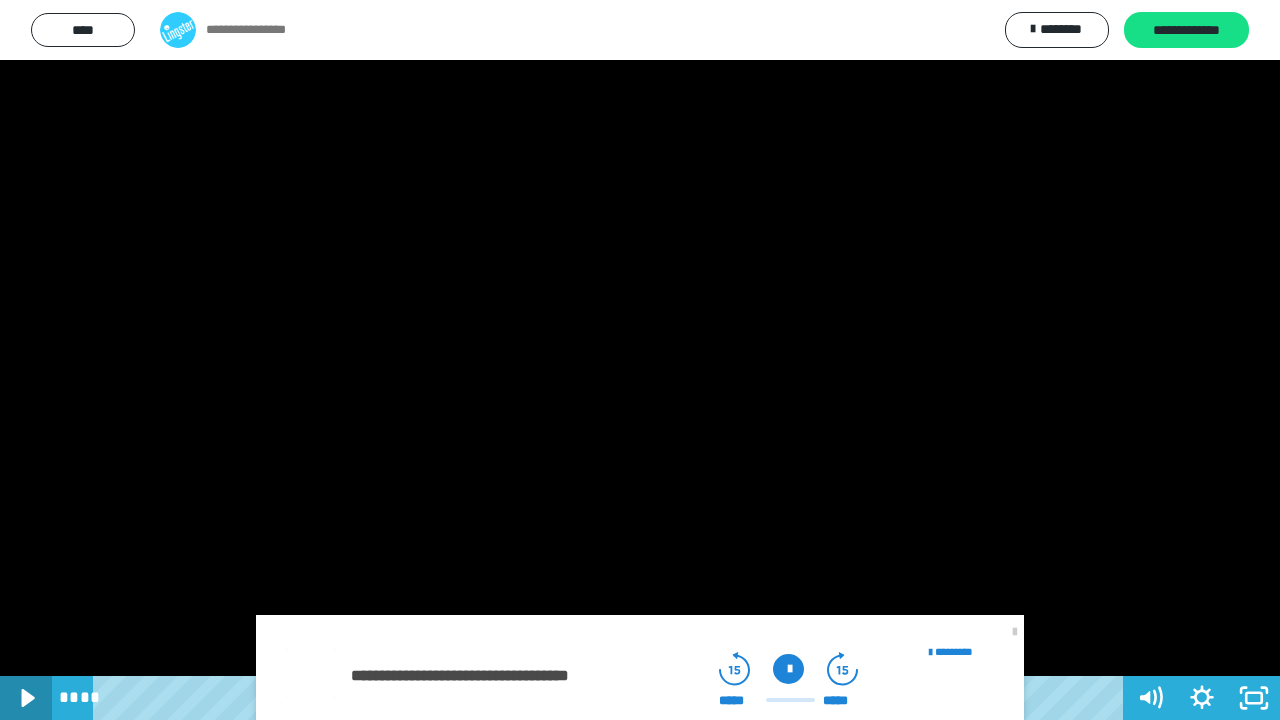 click 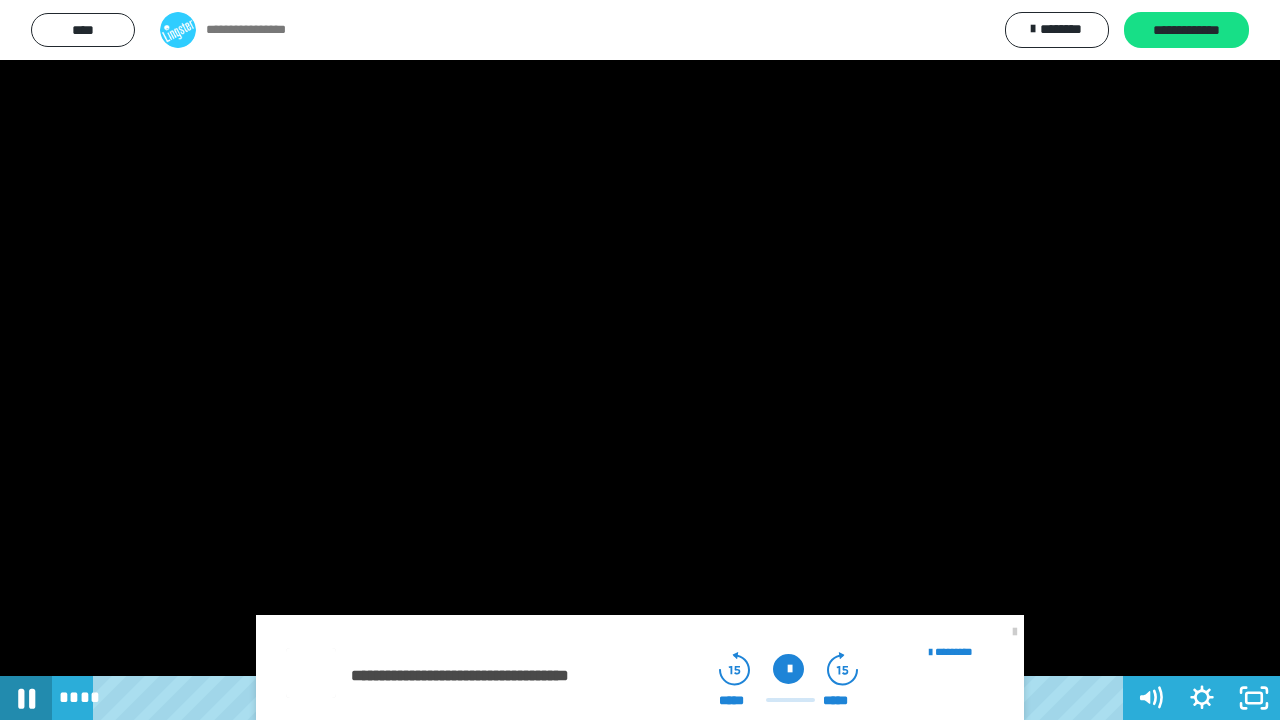 click 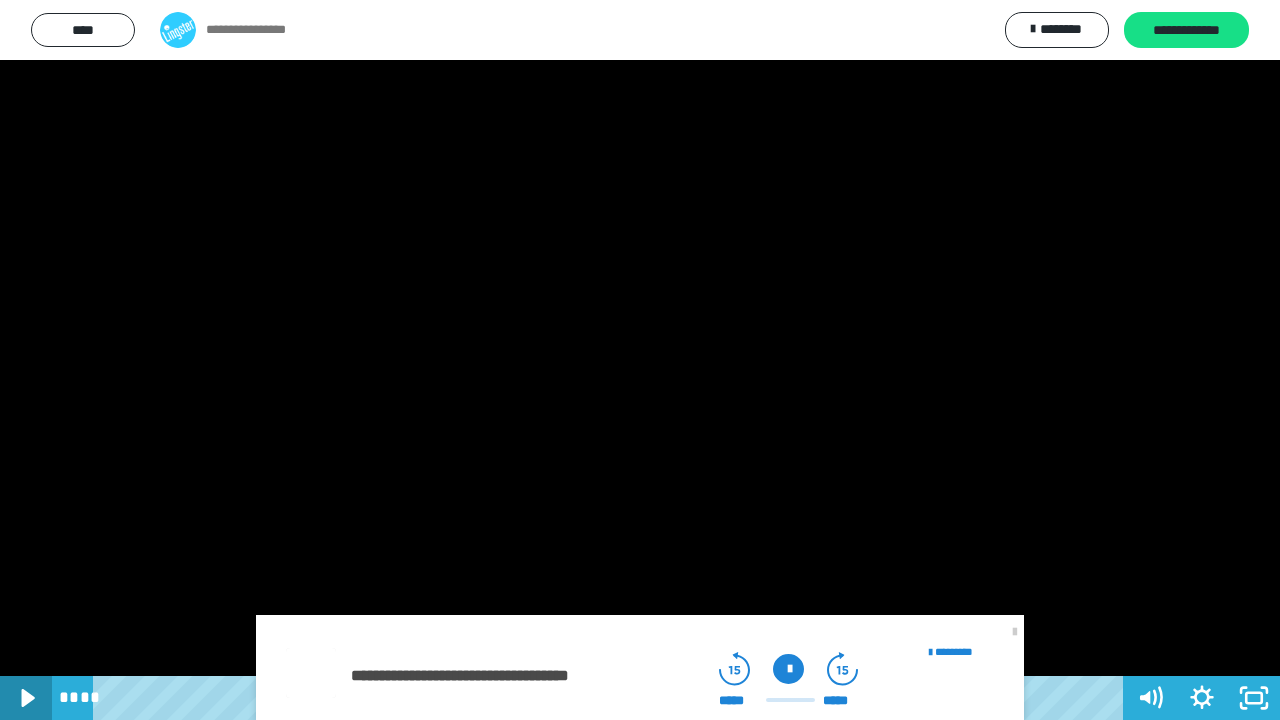 click 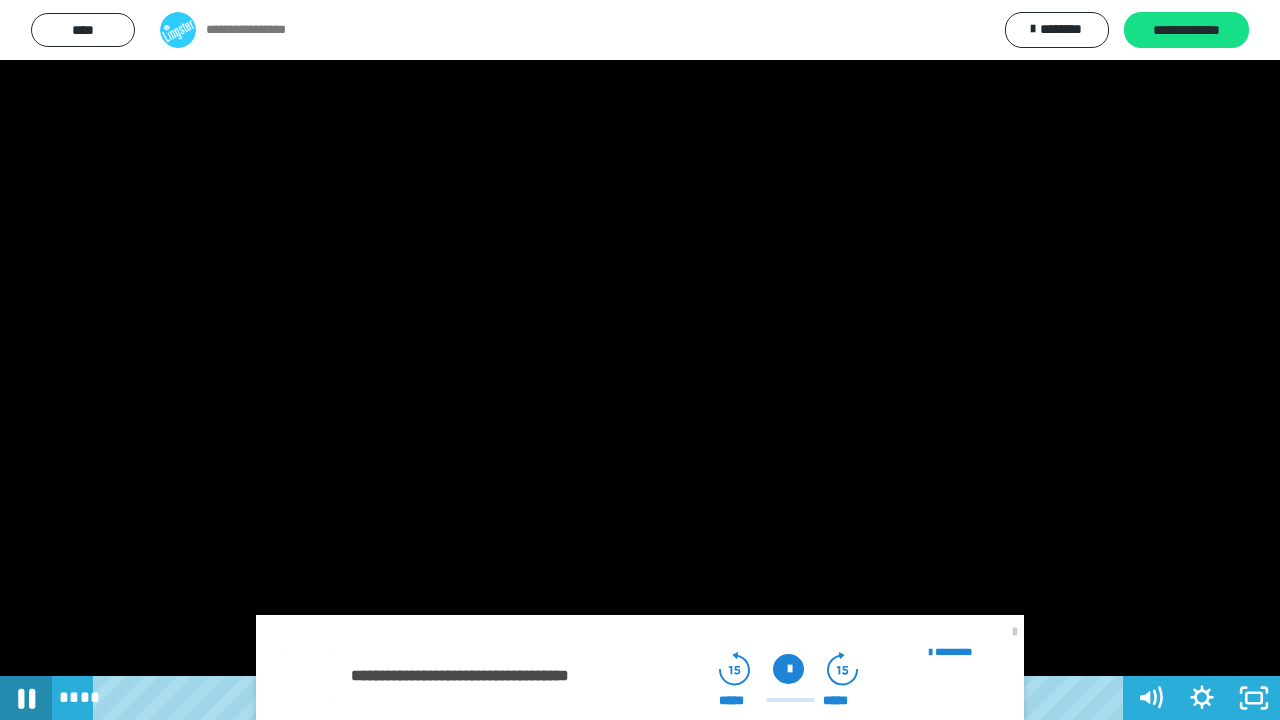 click 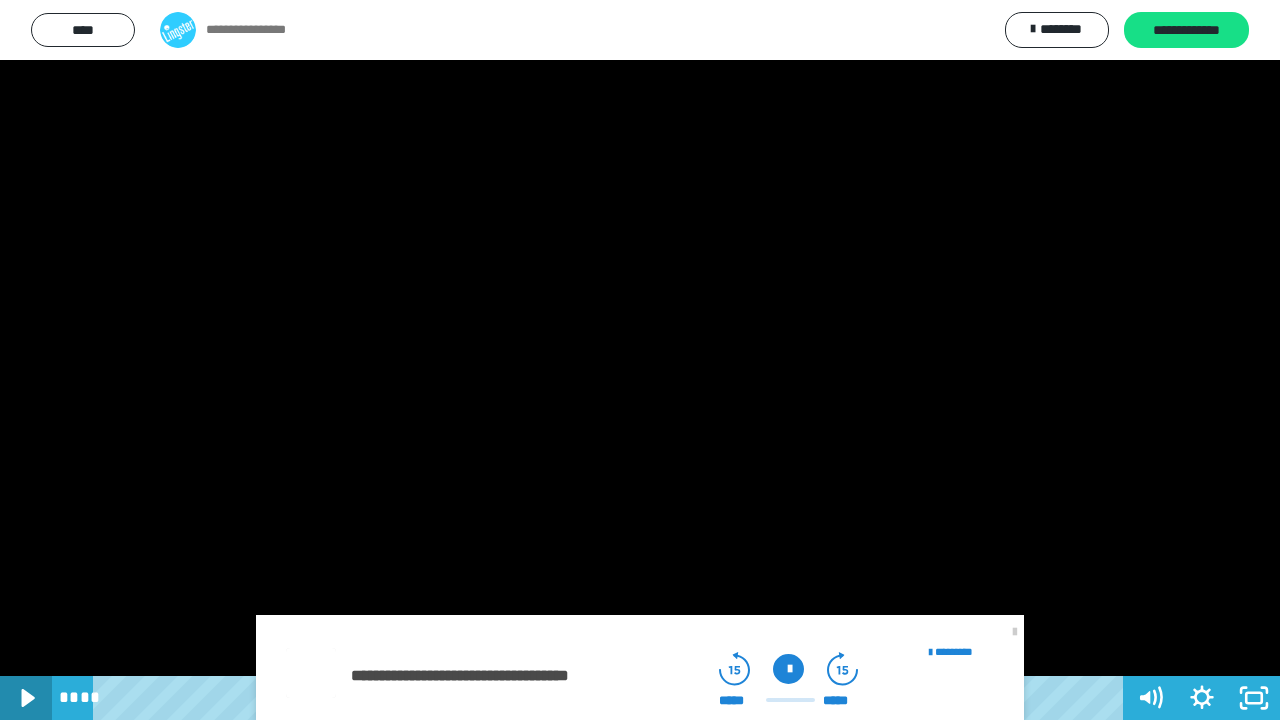 click 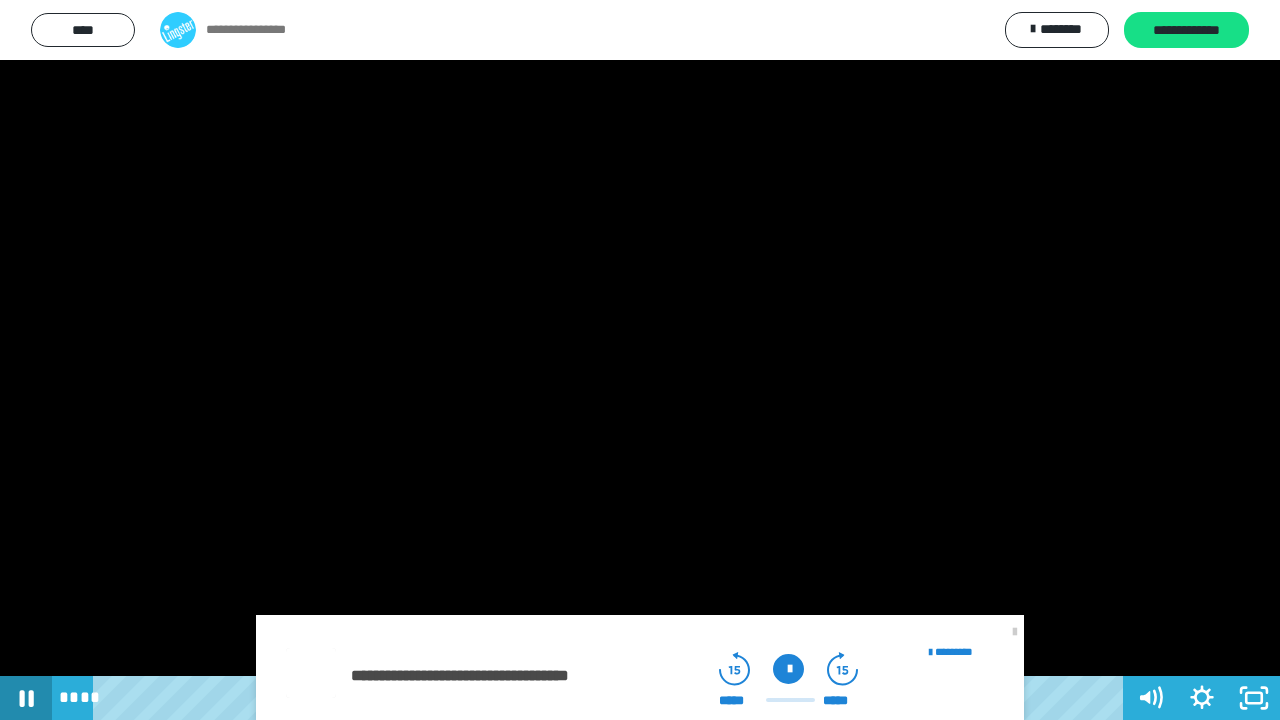 click 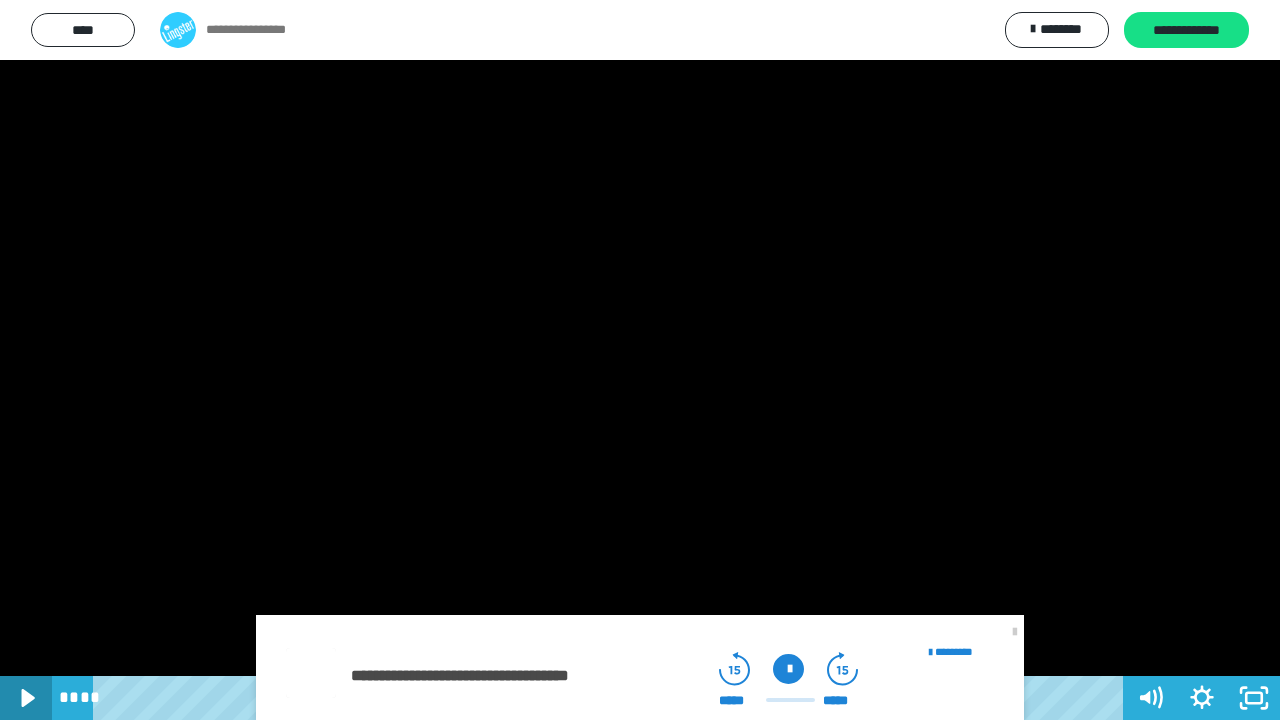 click 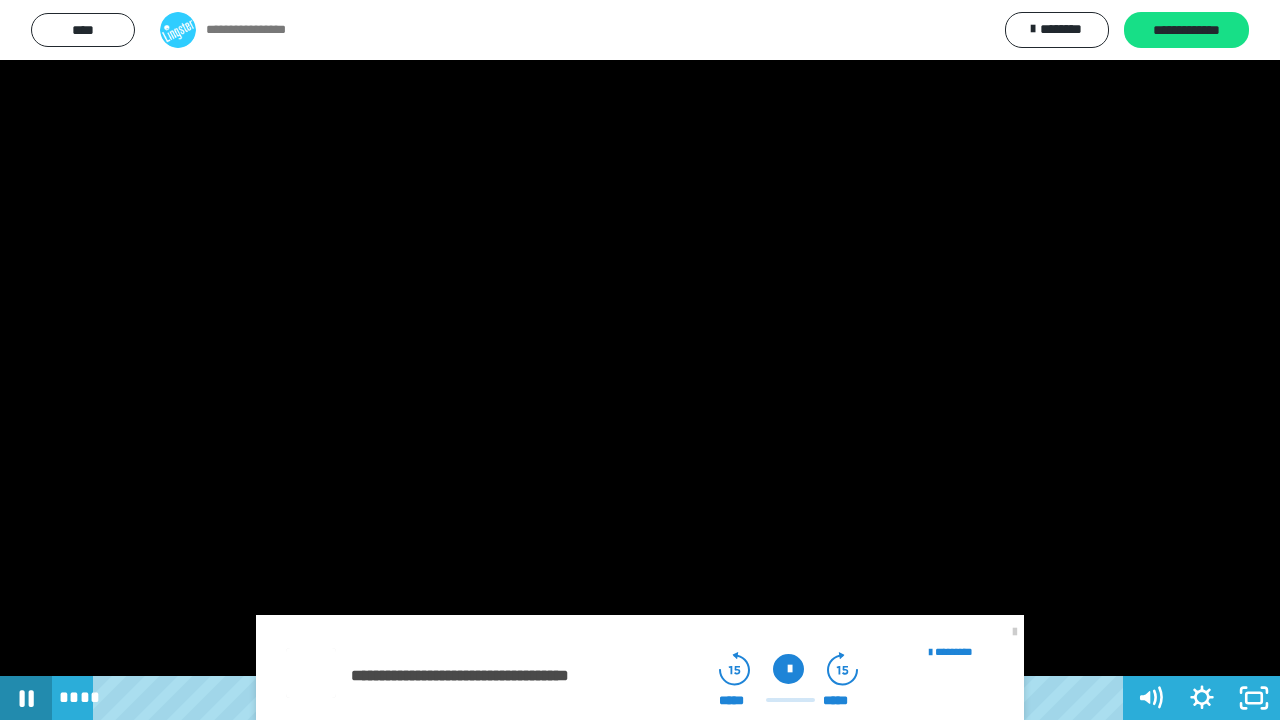 click 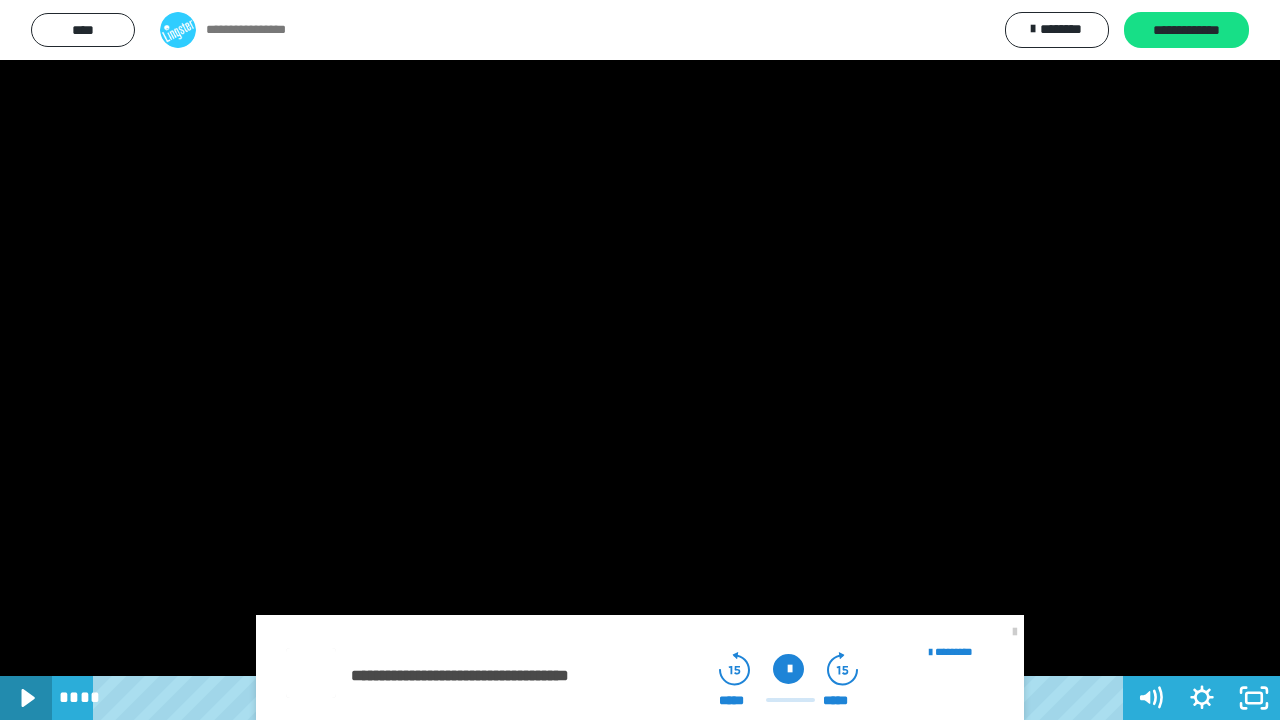 click 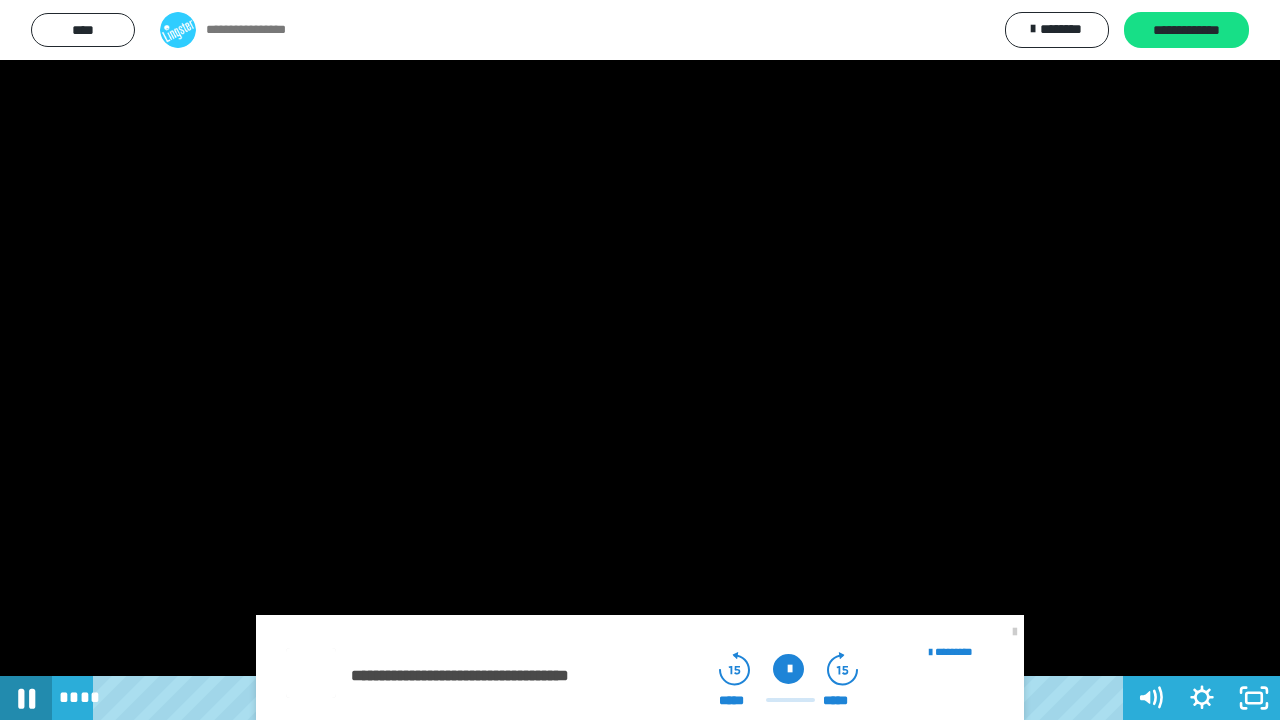 click 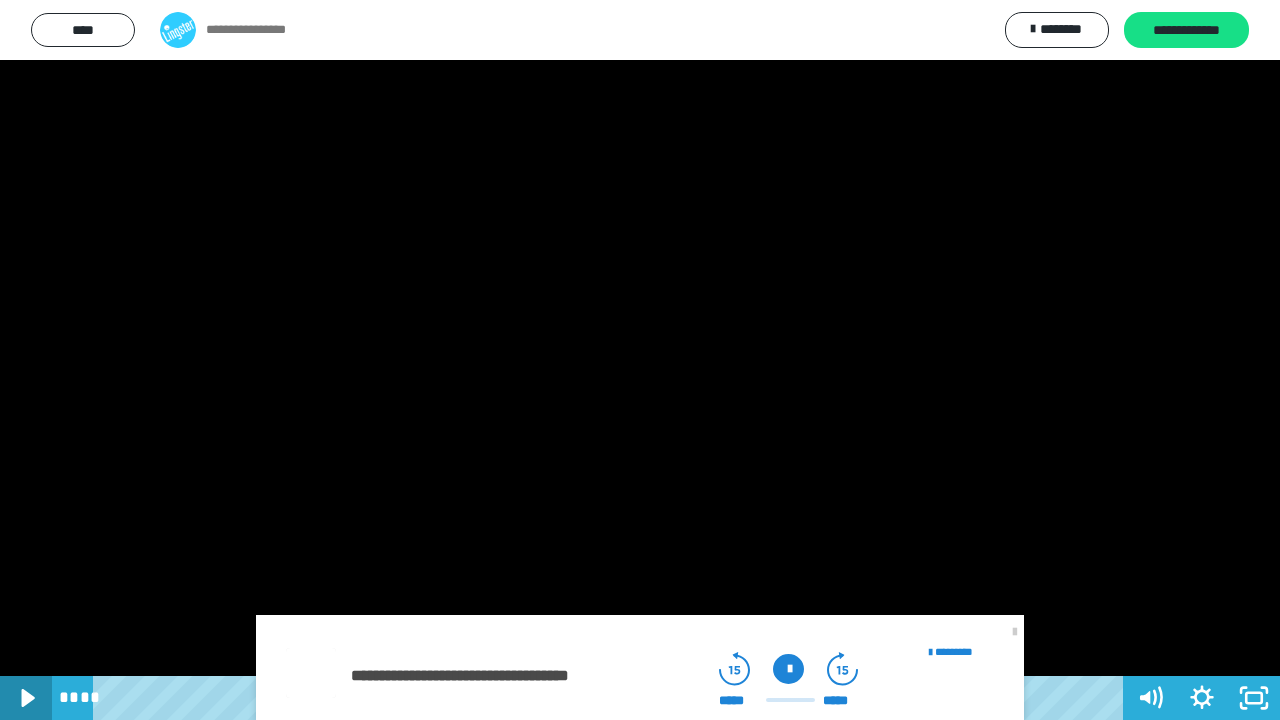 click 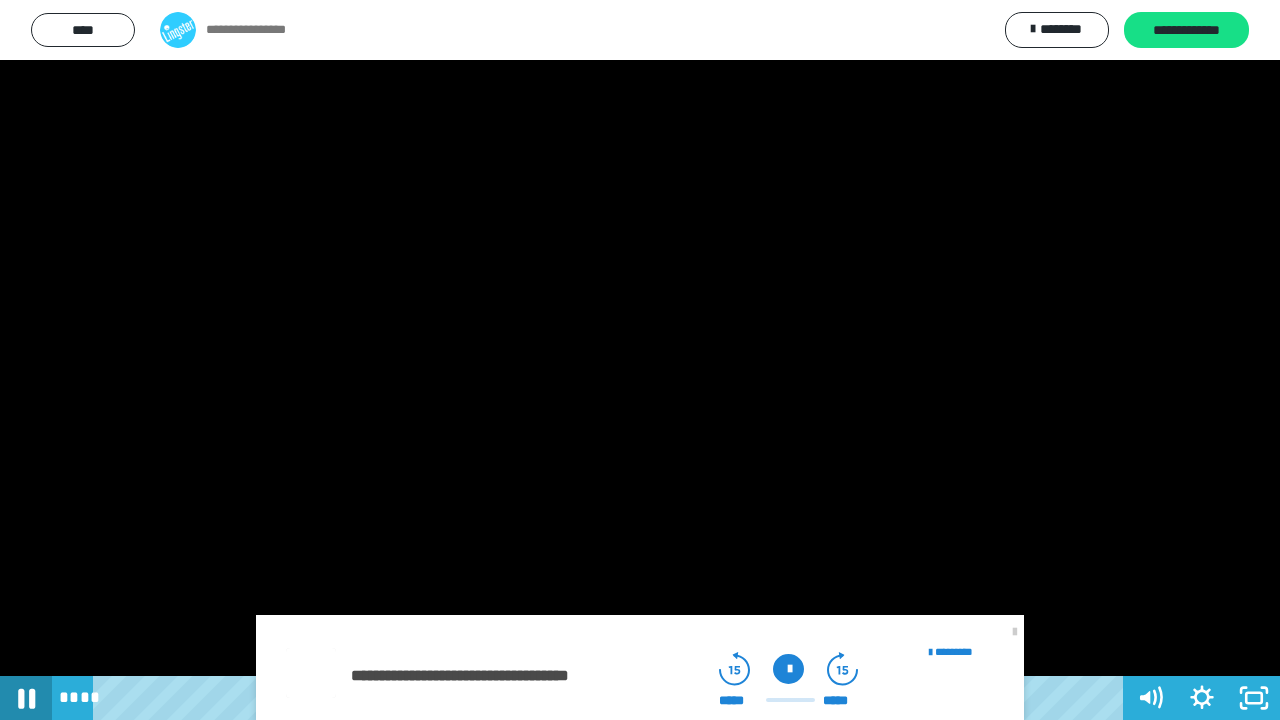 click 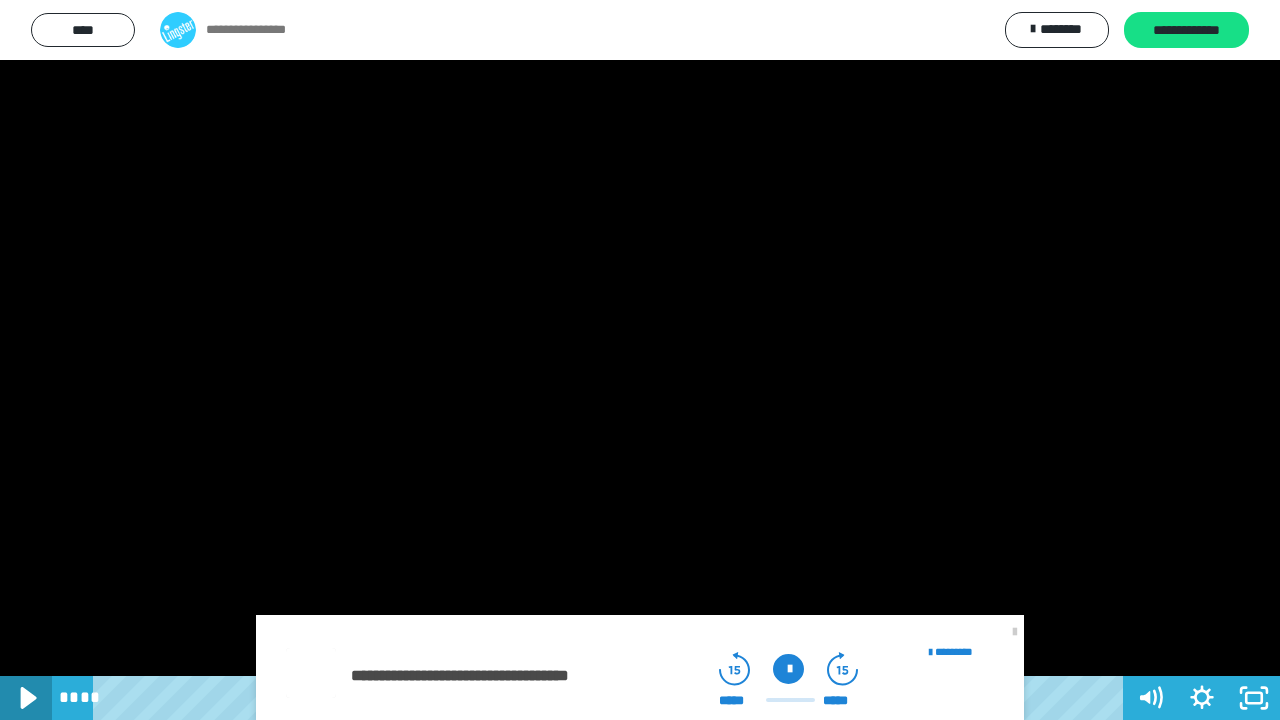 click 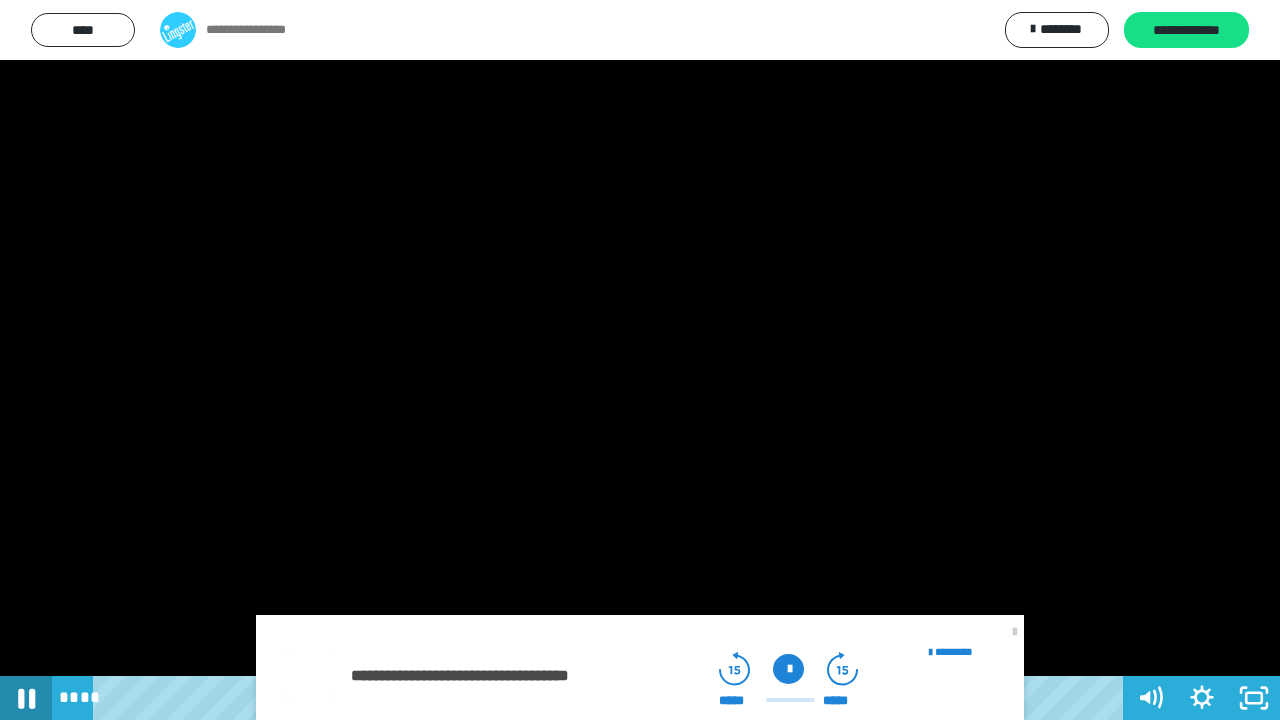 click 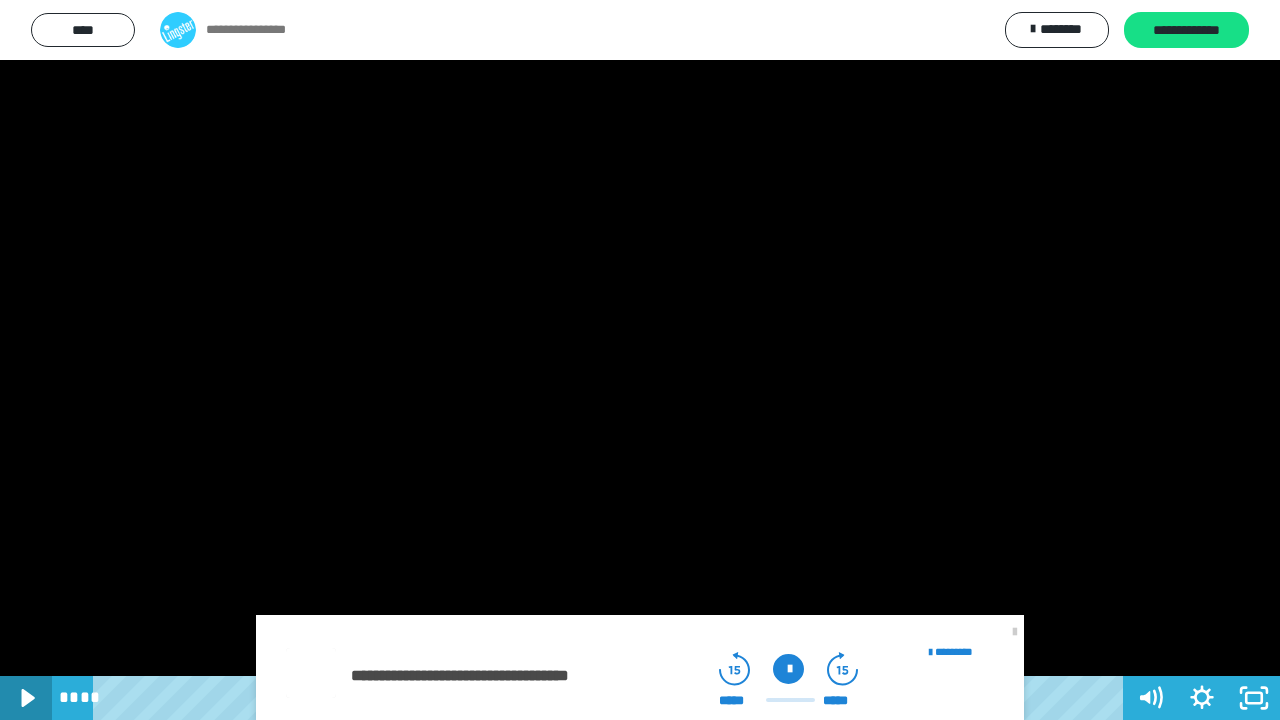 click 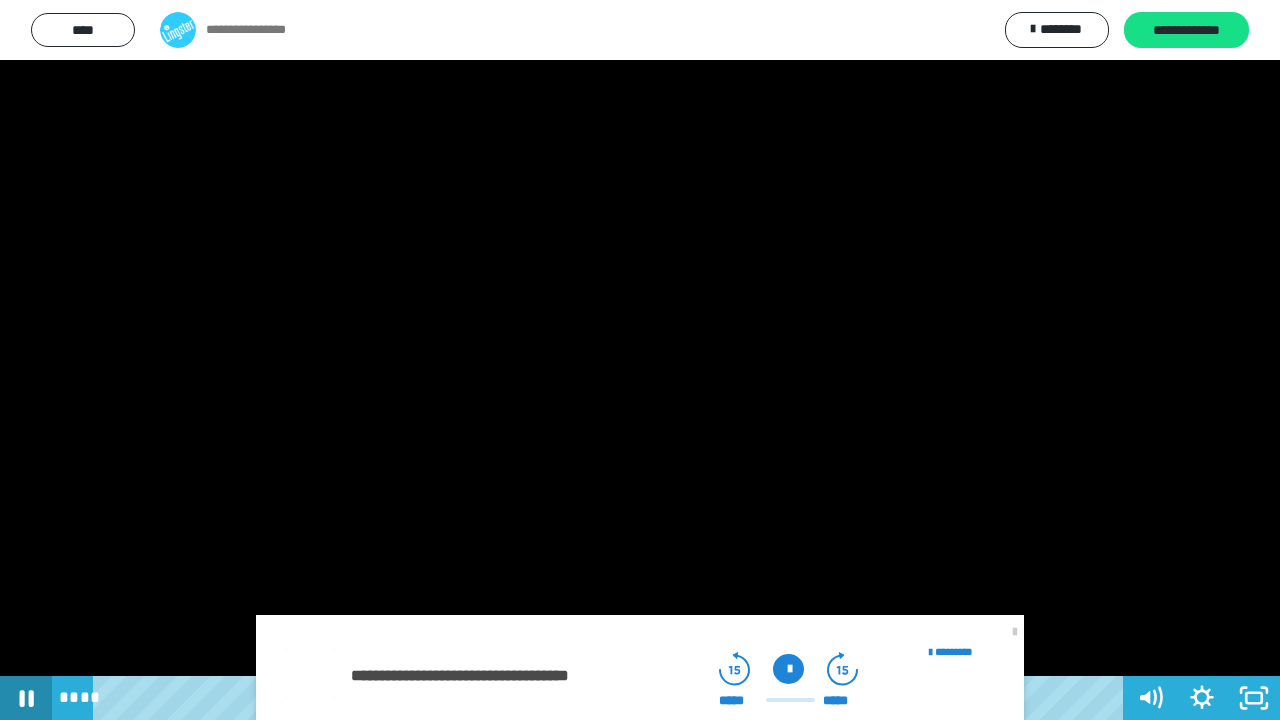 click 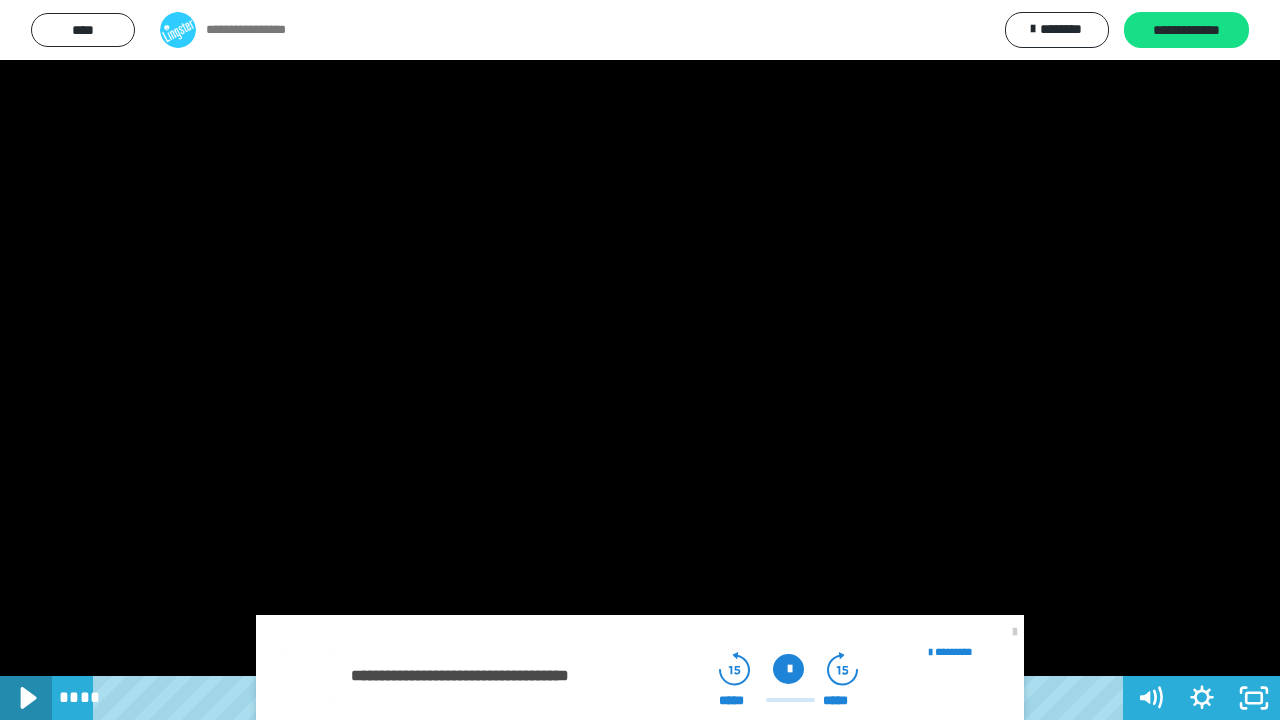click 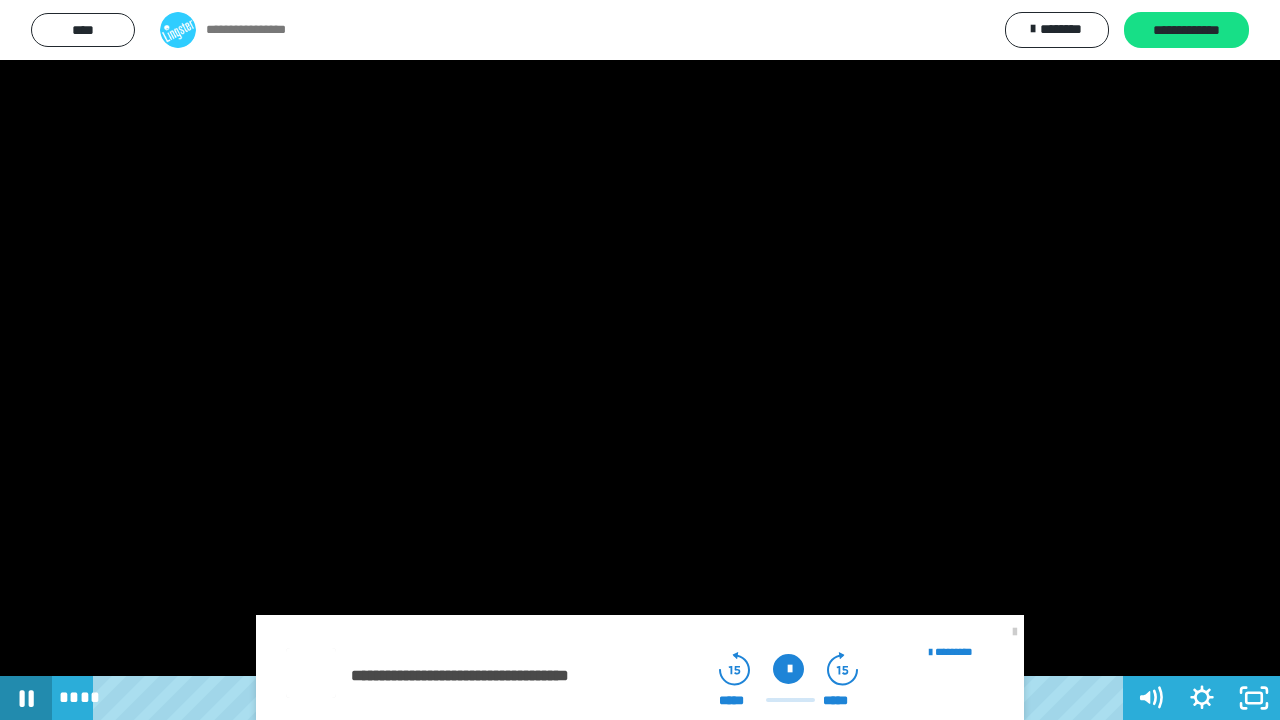 click 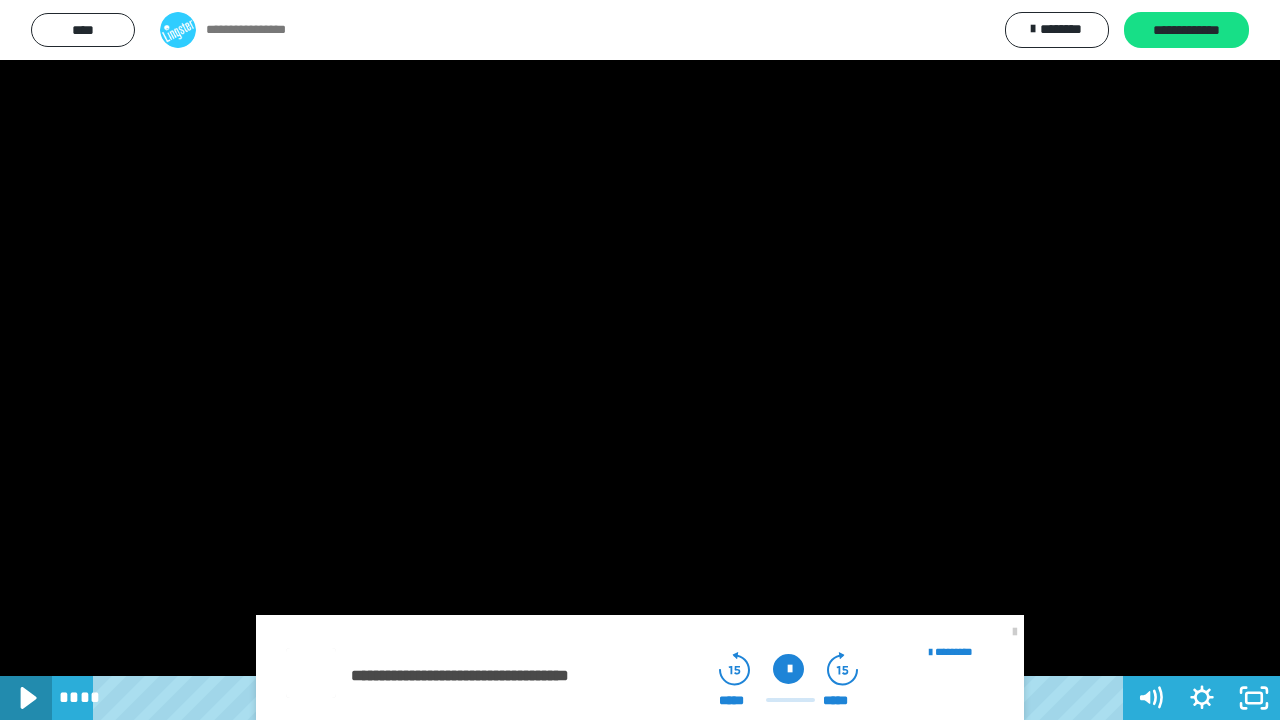 click 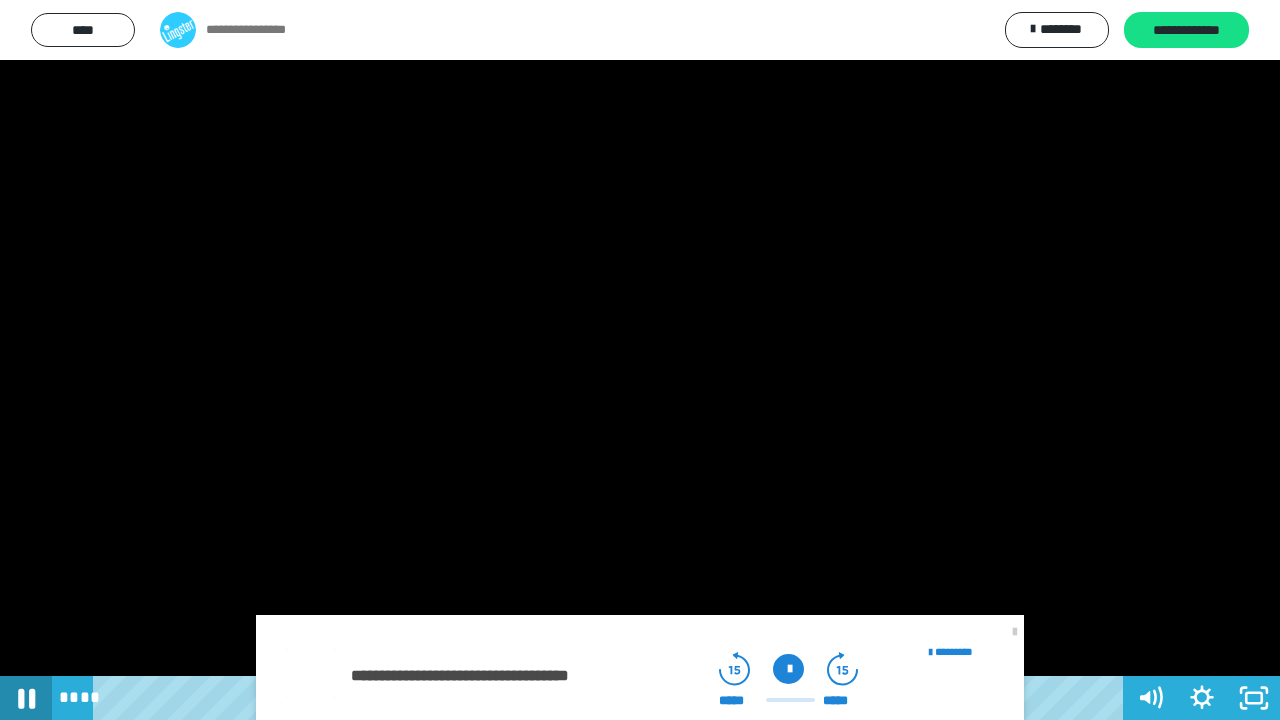 click 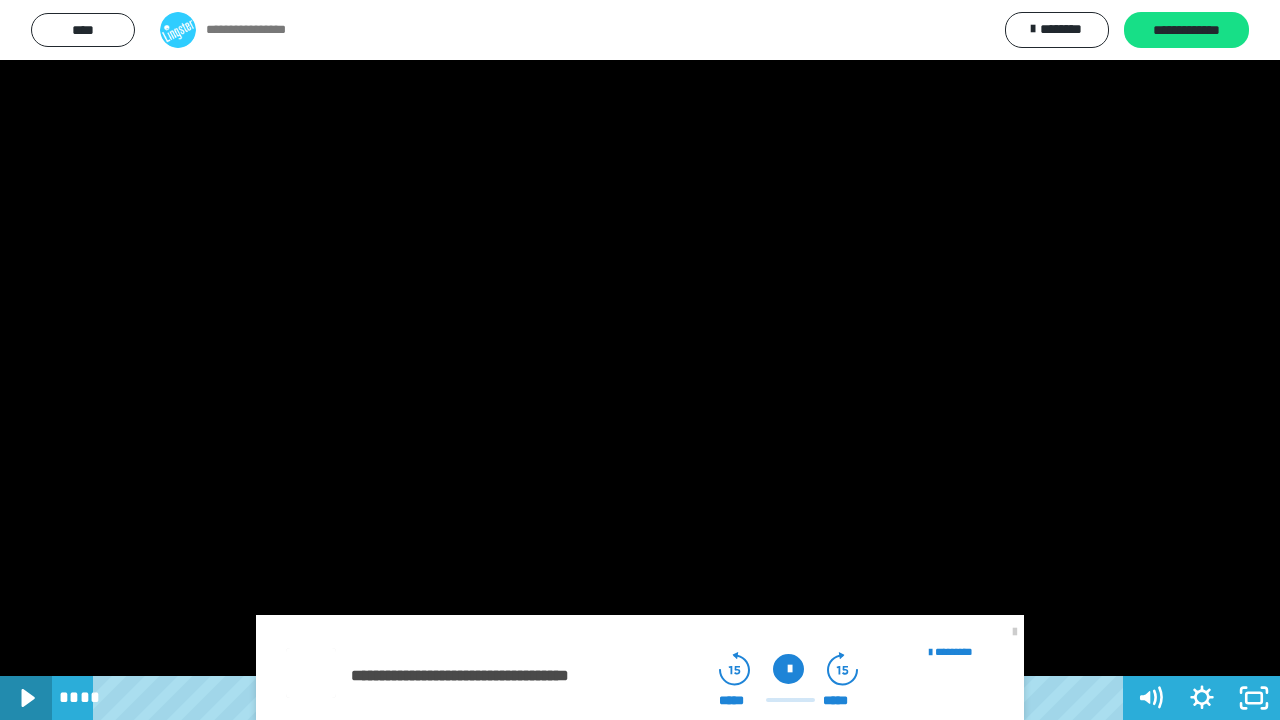 click 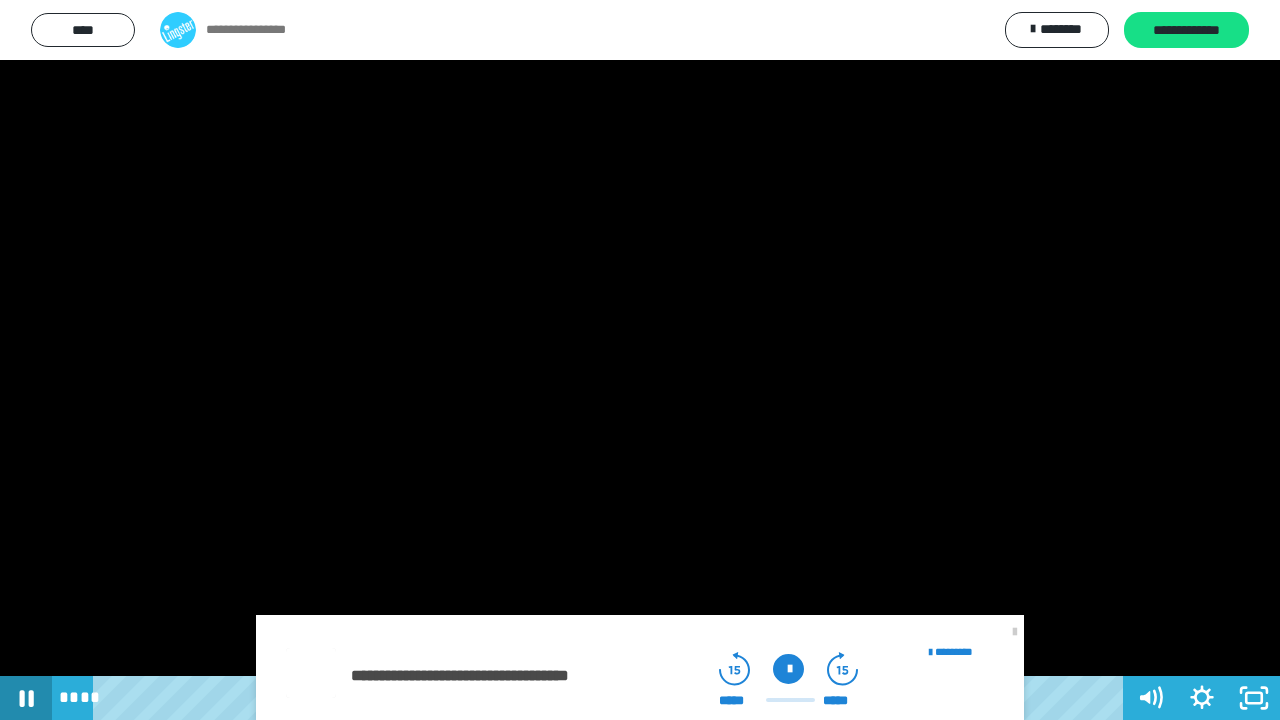 click 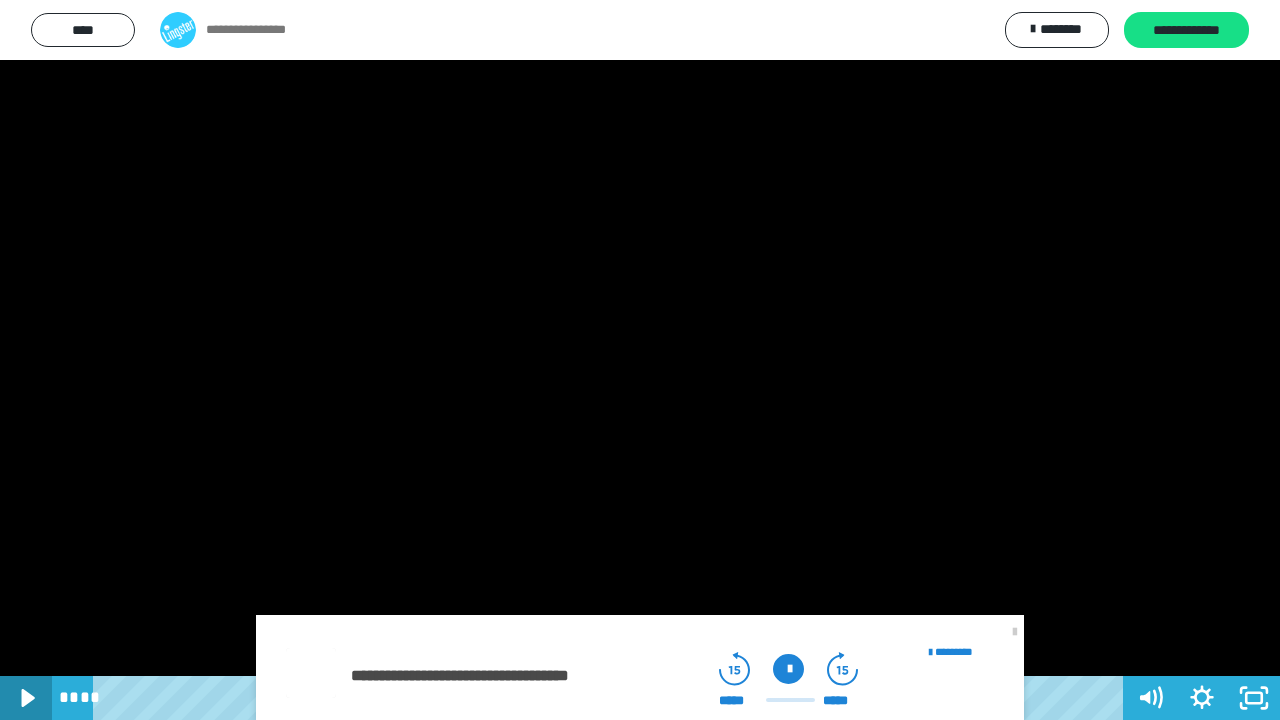 click 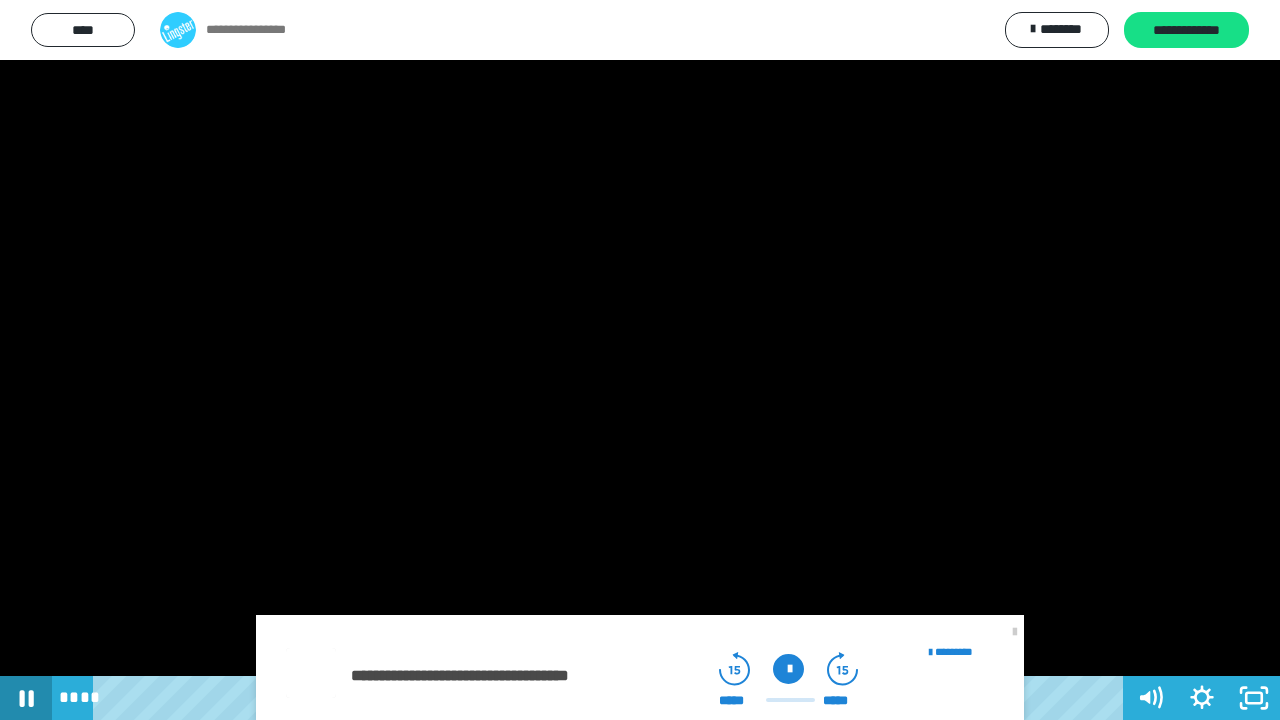 click 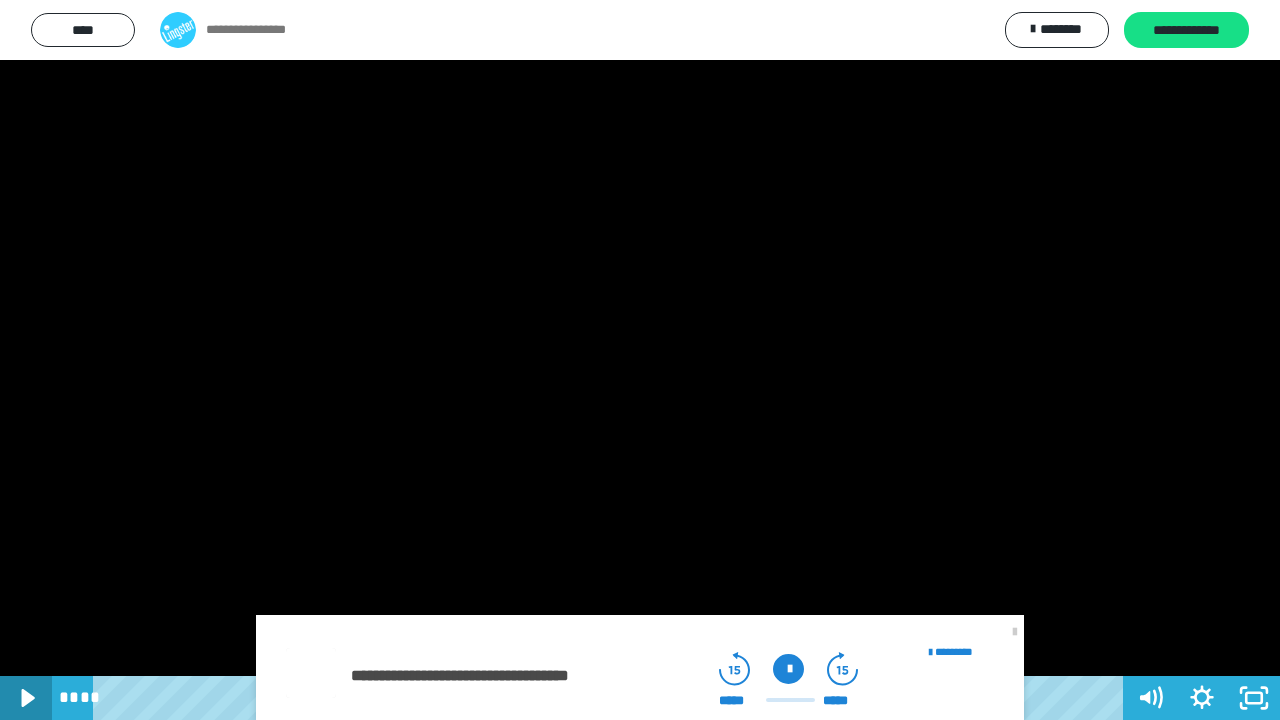 click 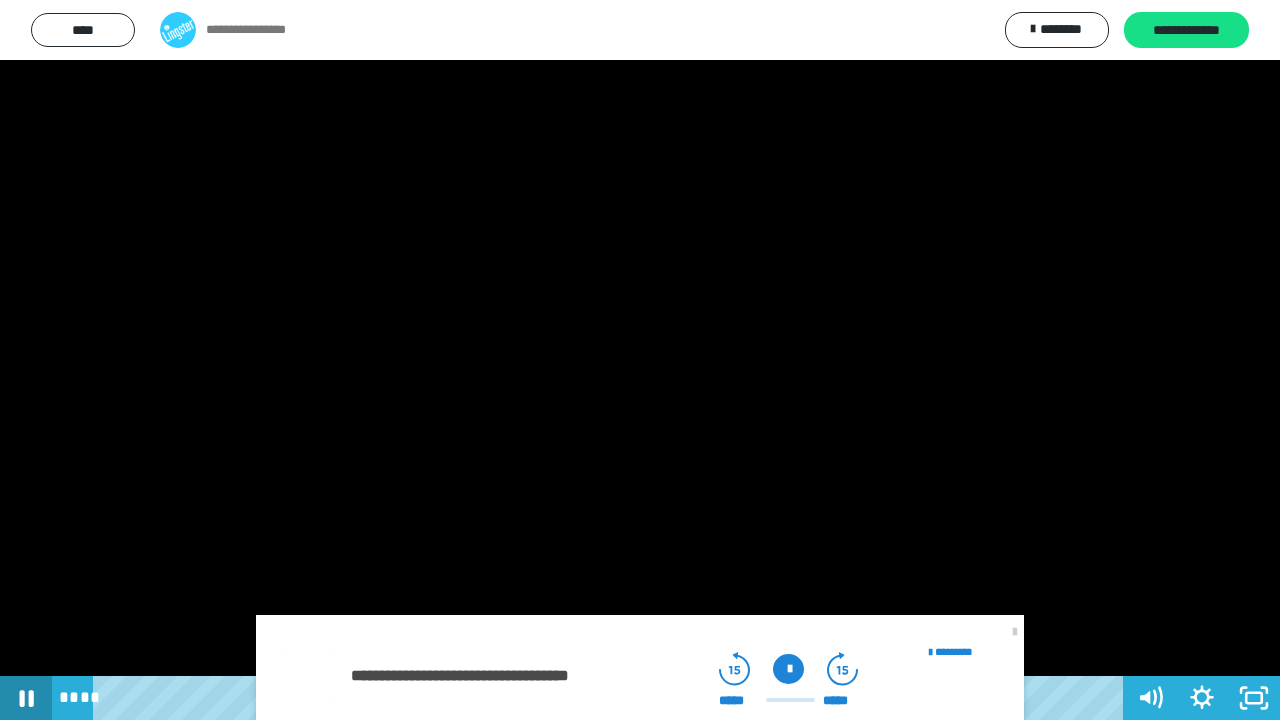 click 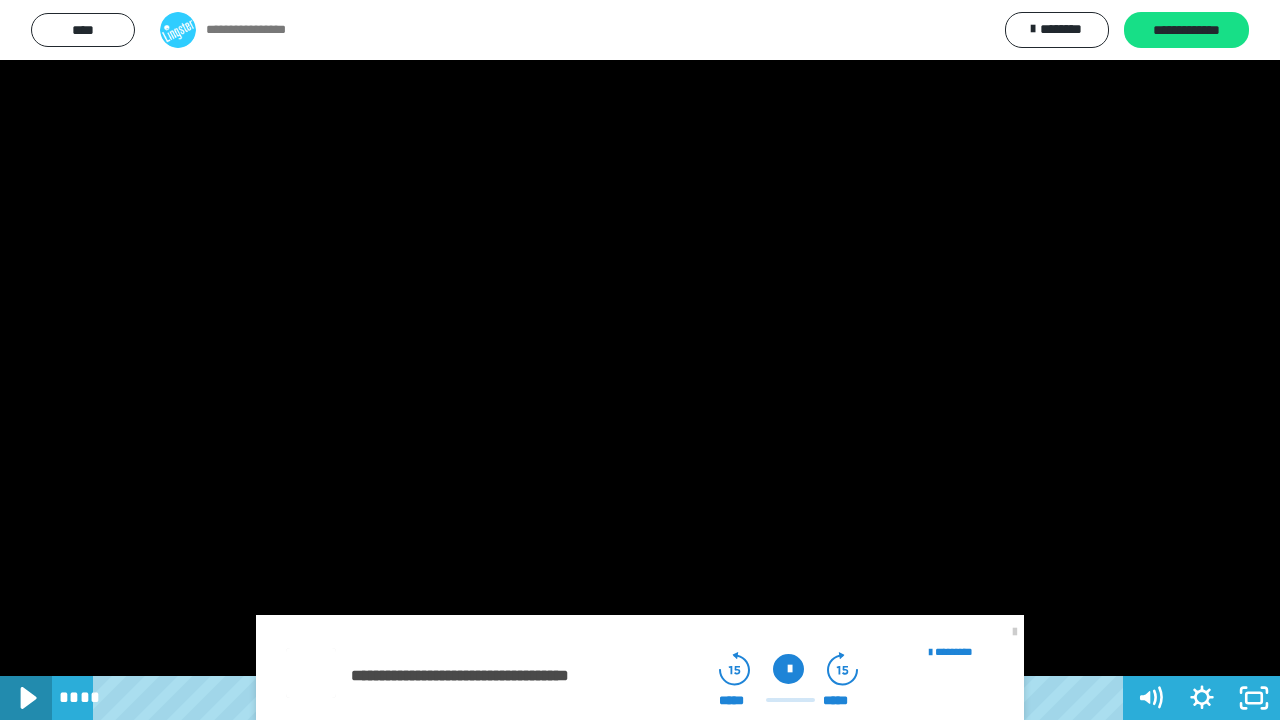 click 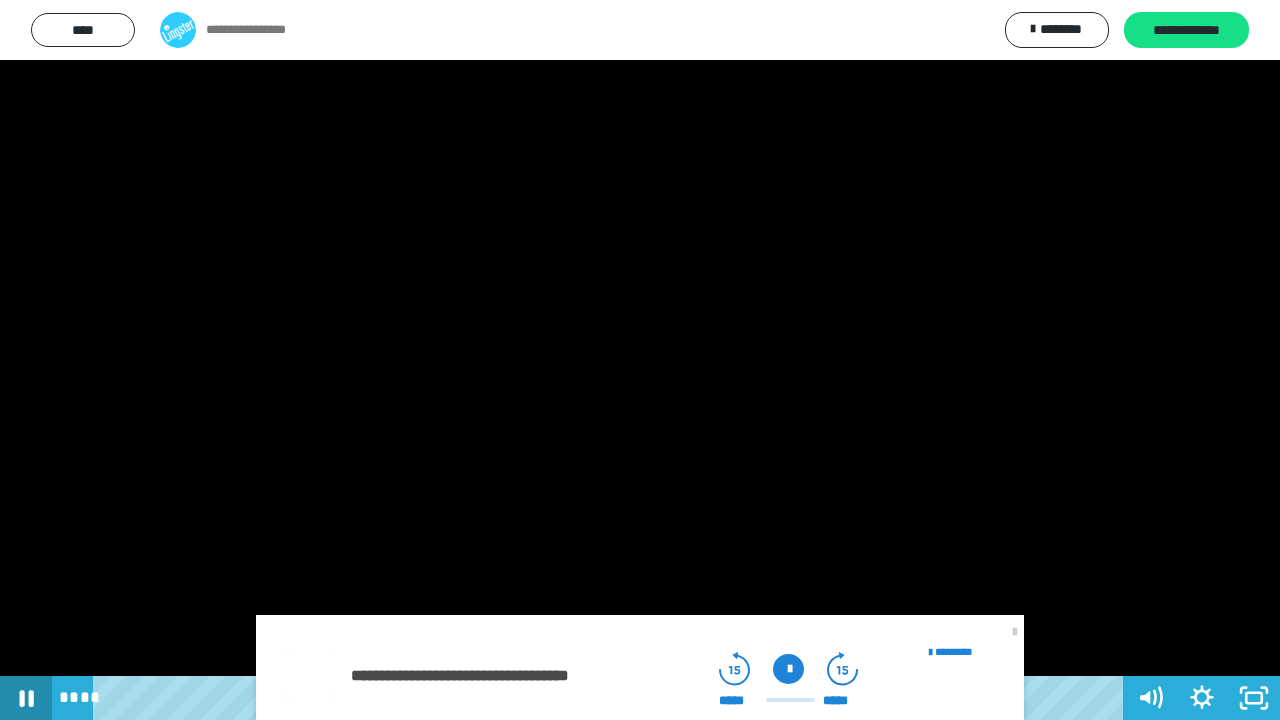 click 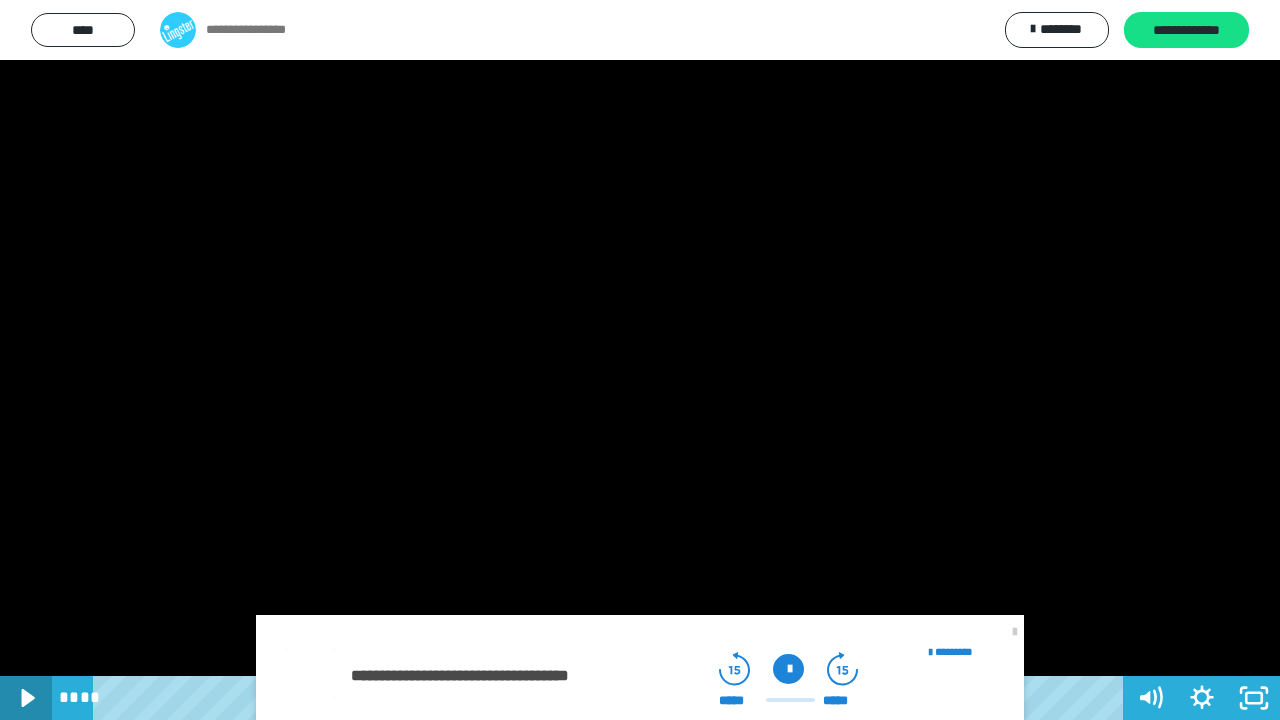 click 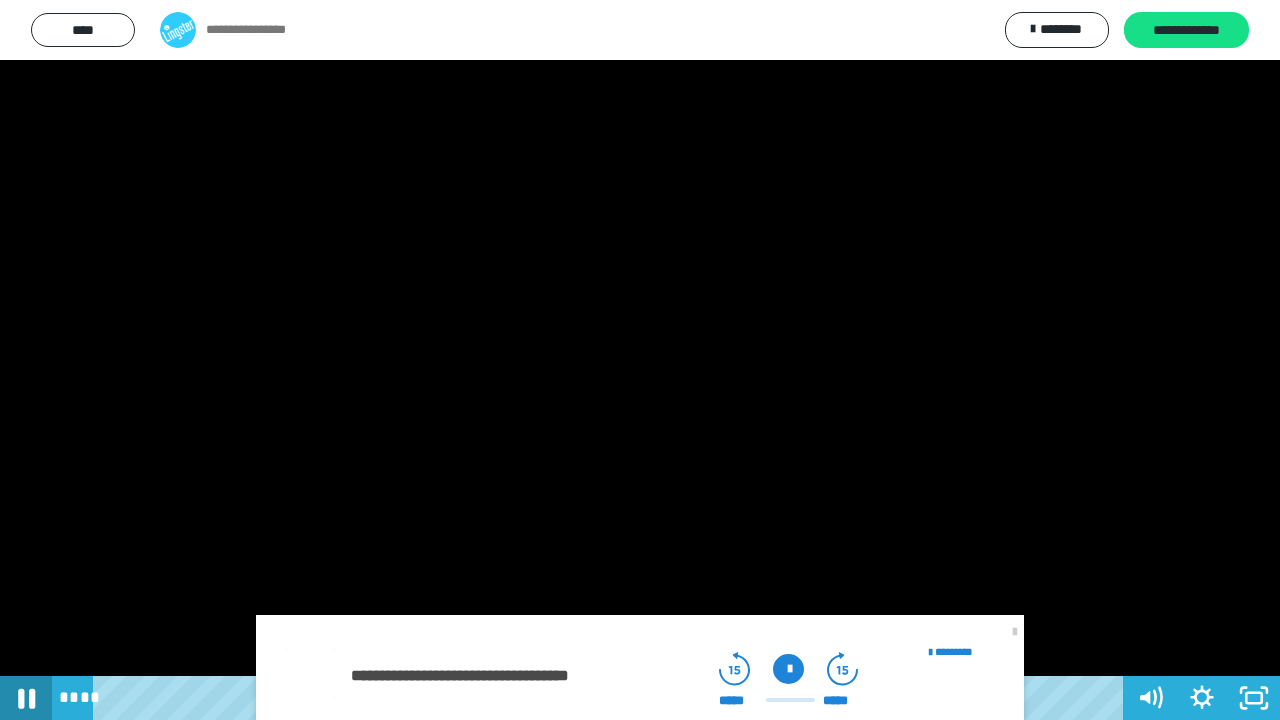 click 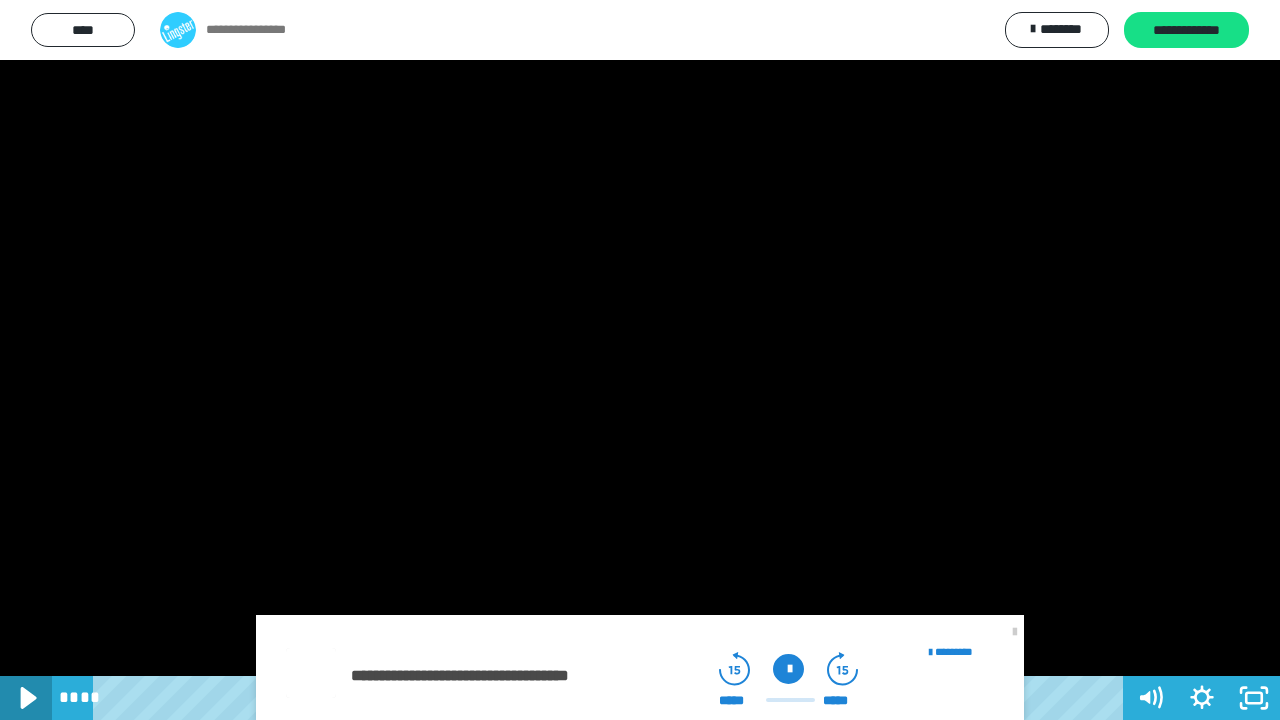 click 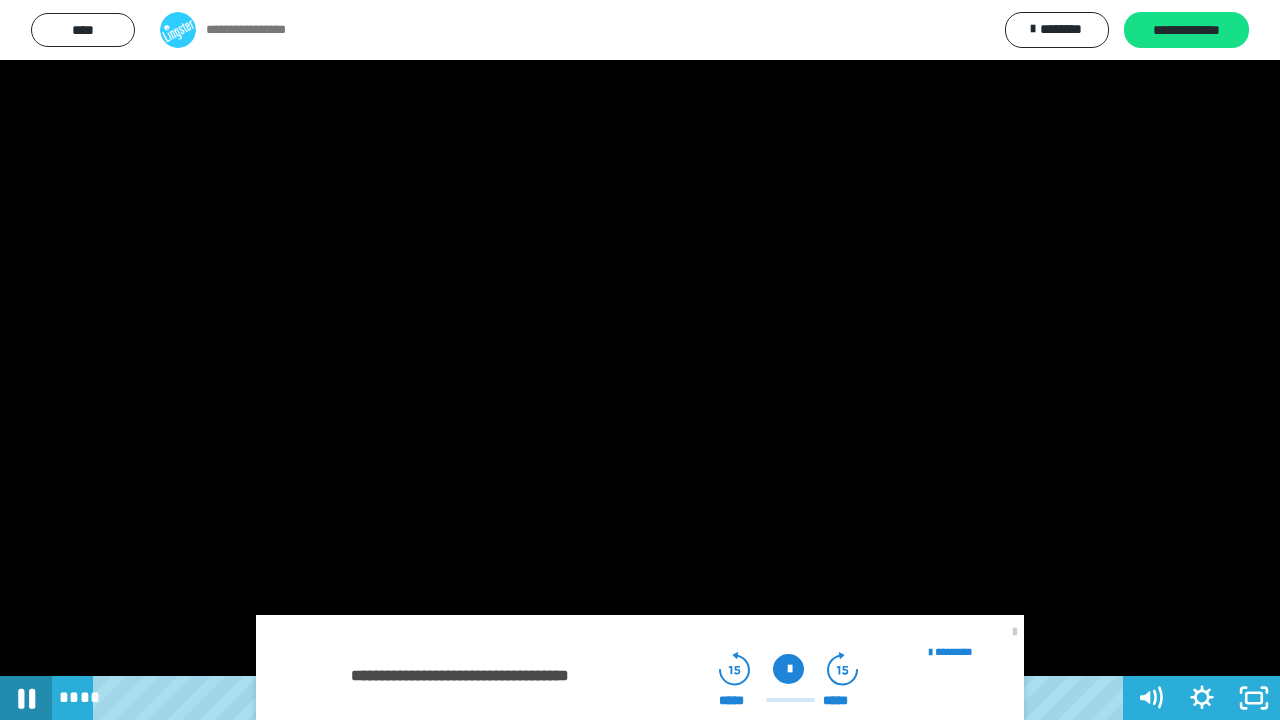 click 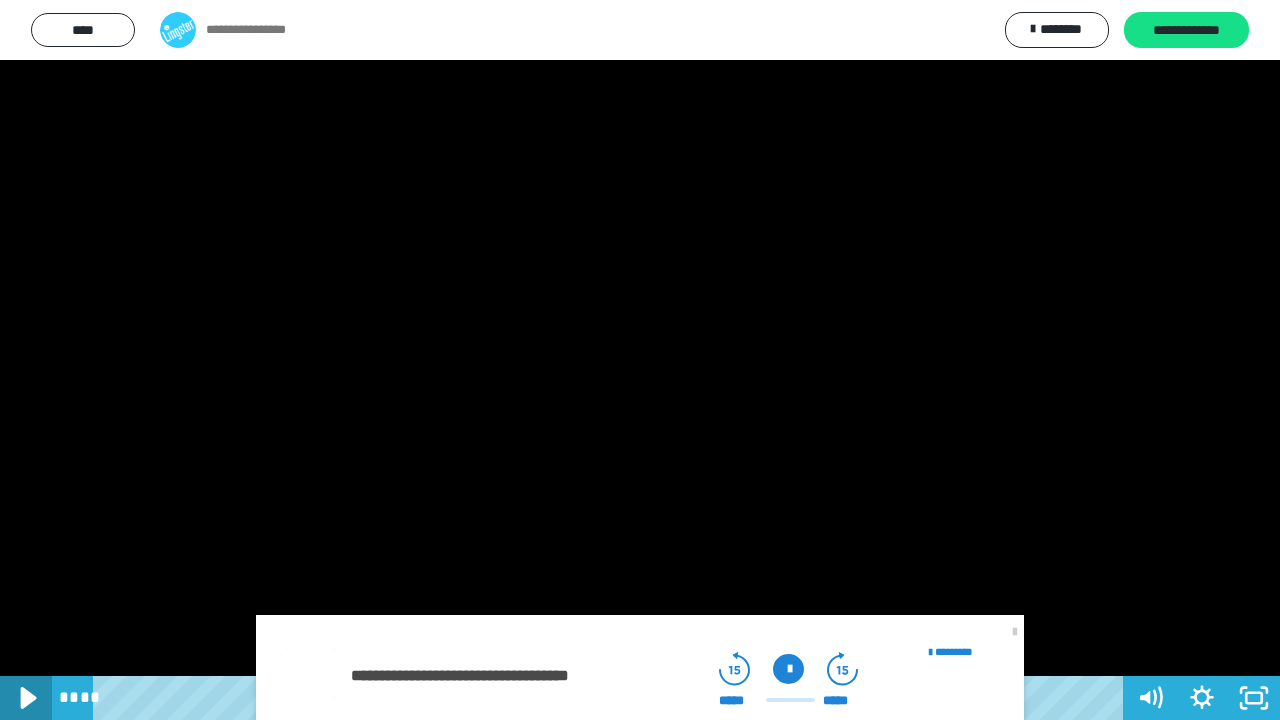 click 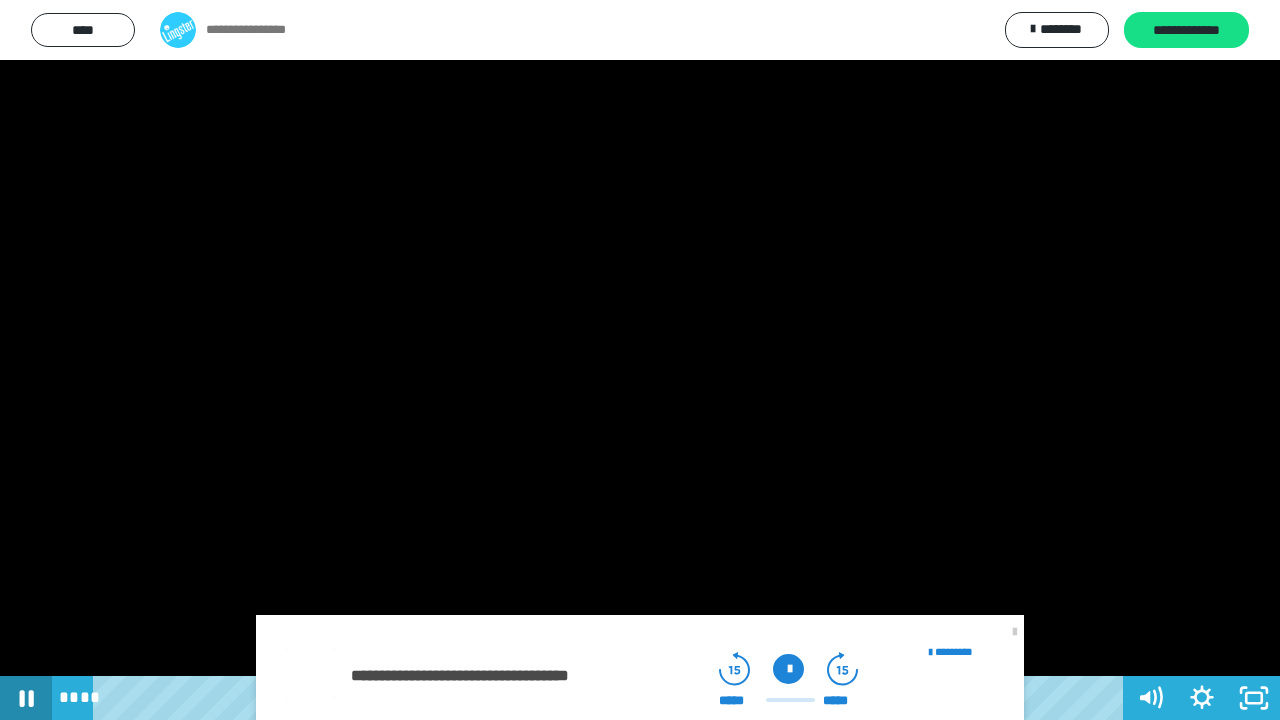 click 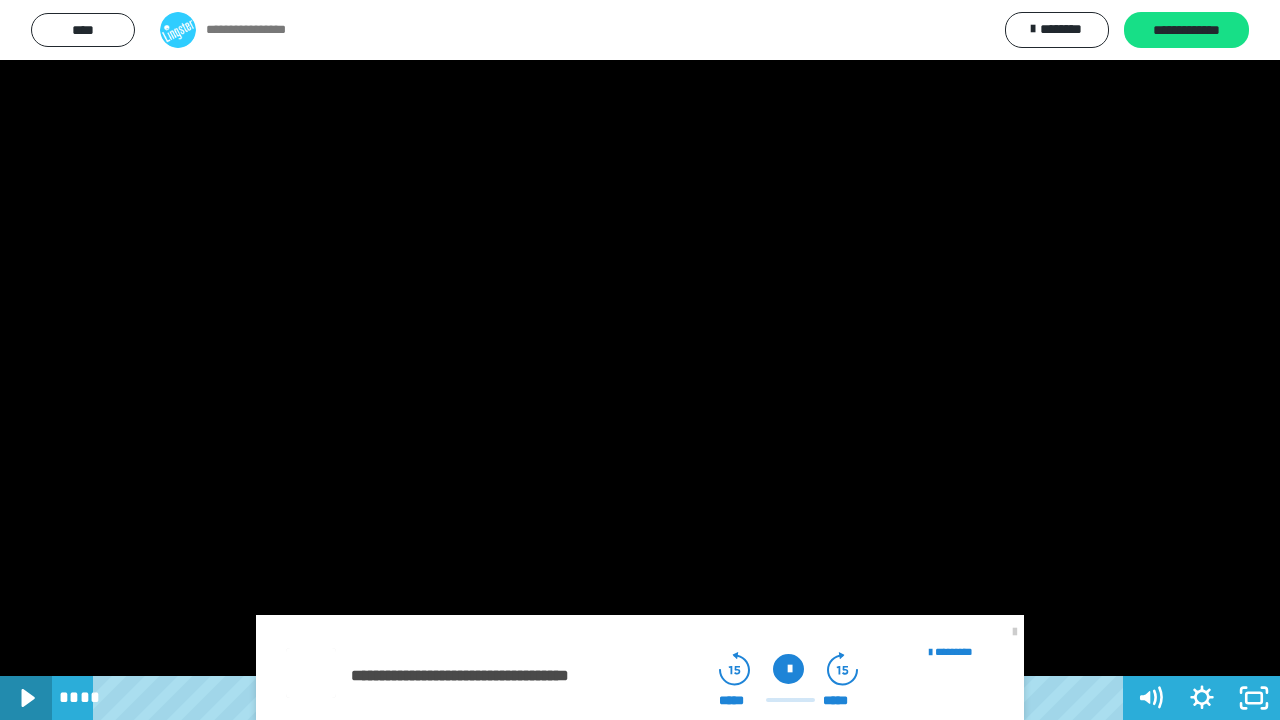 click 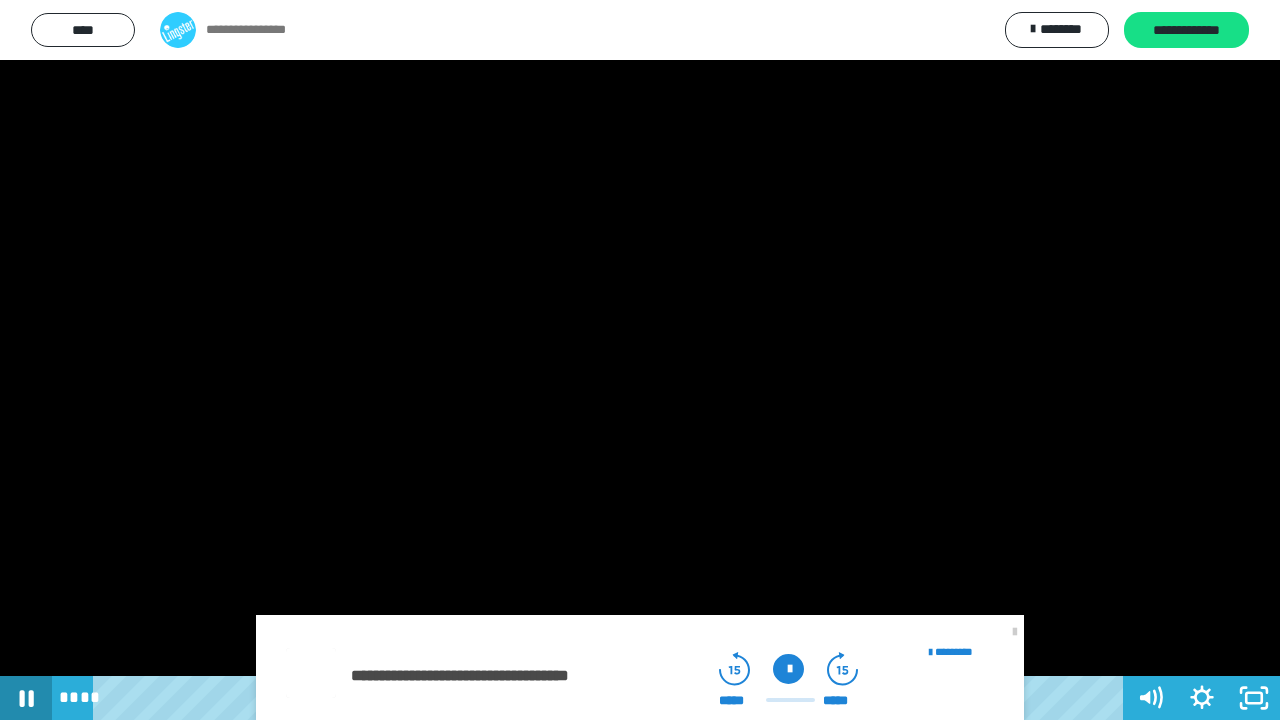 click 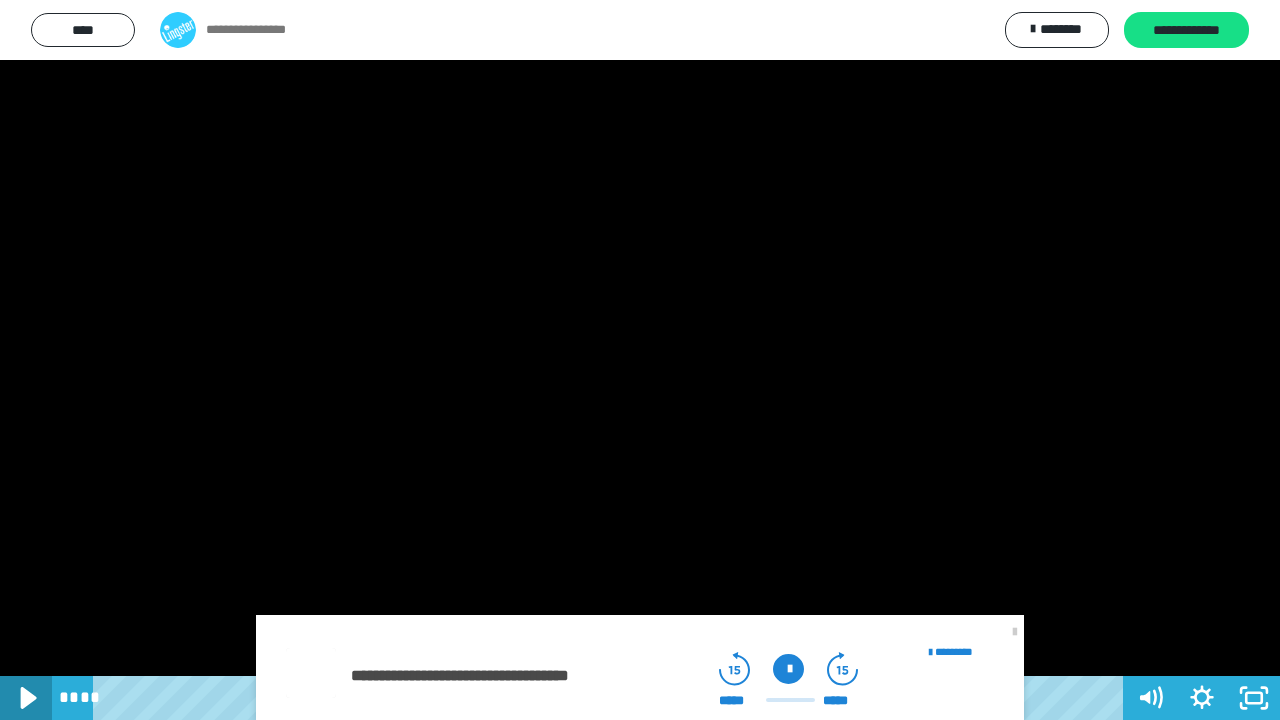 click 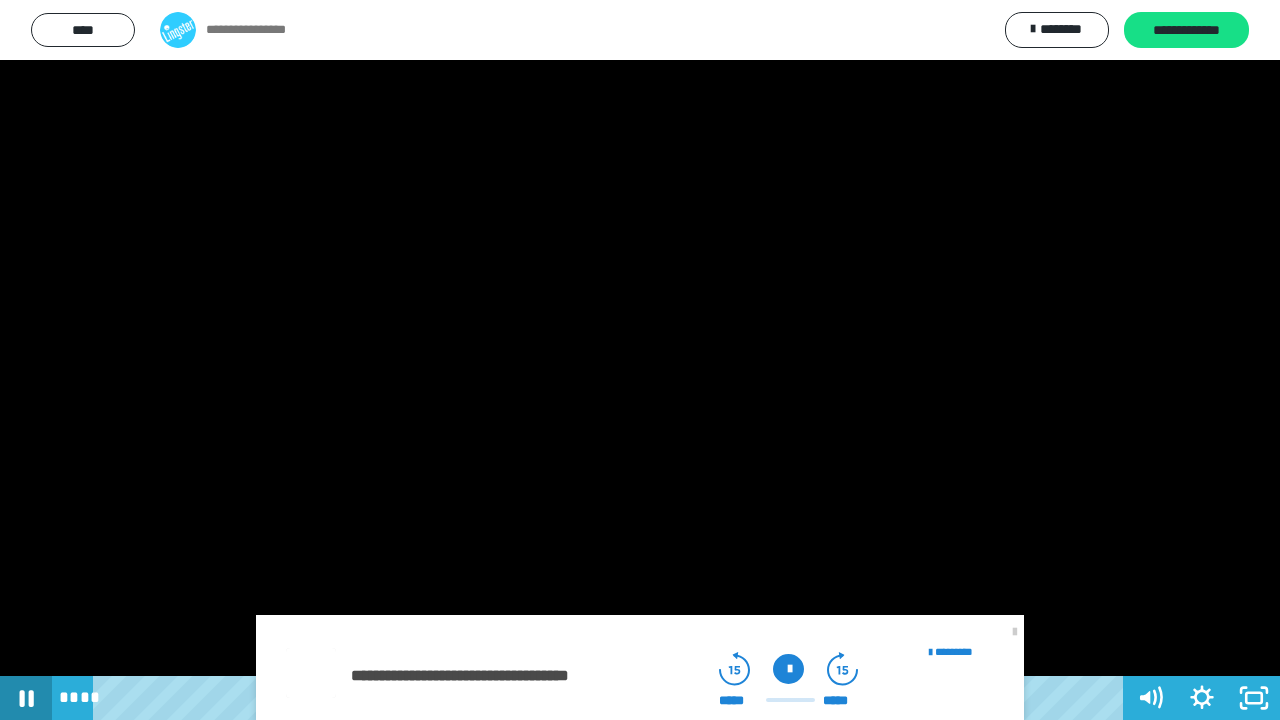 click 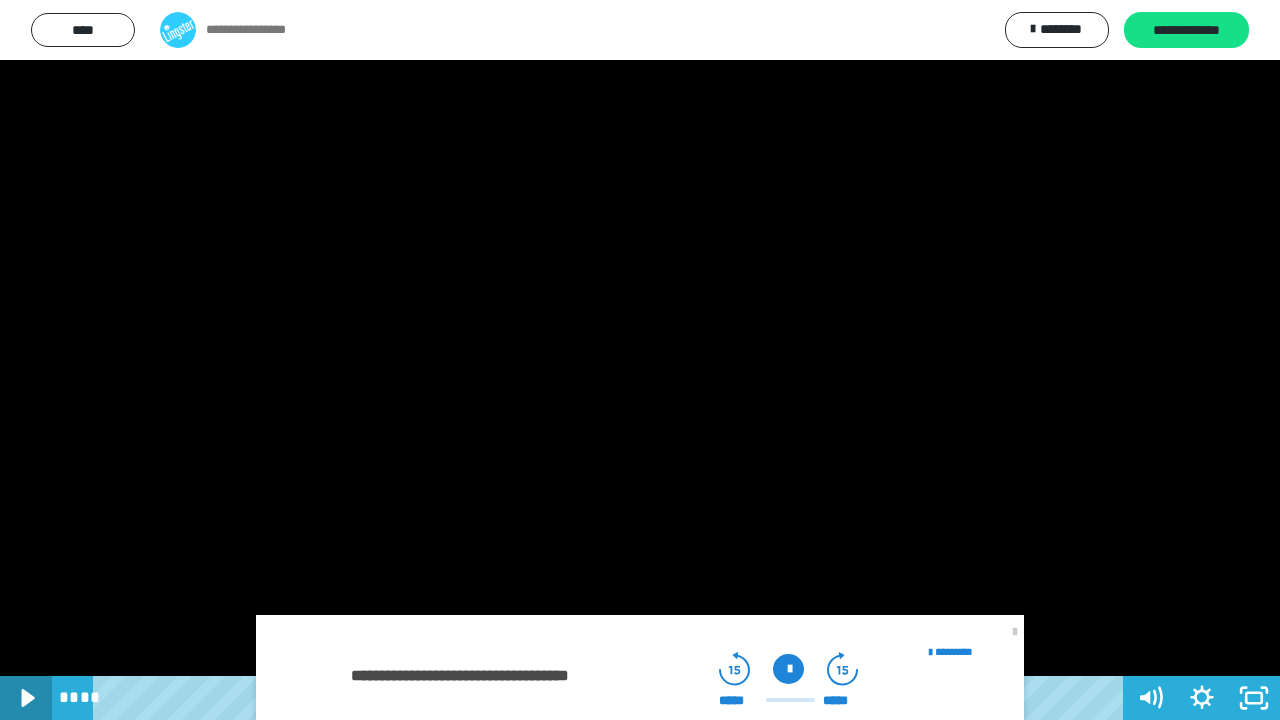 click 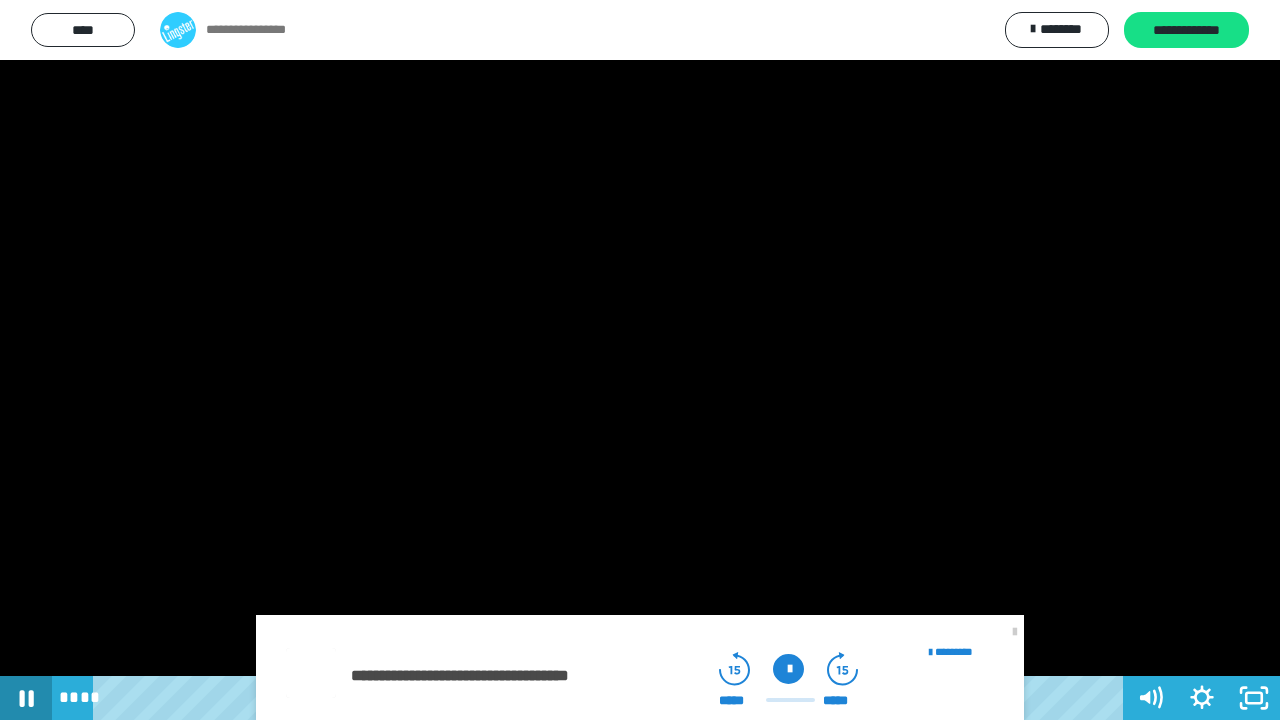click 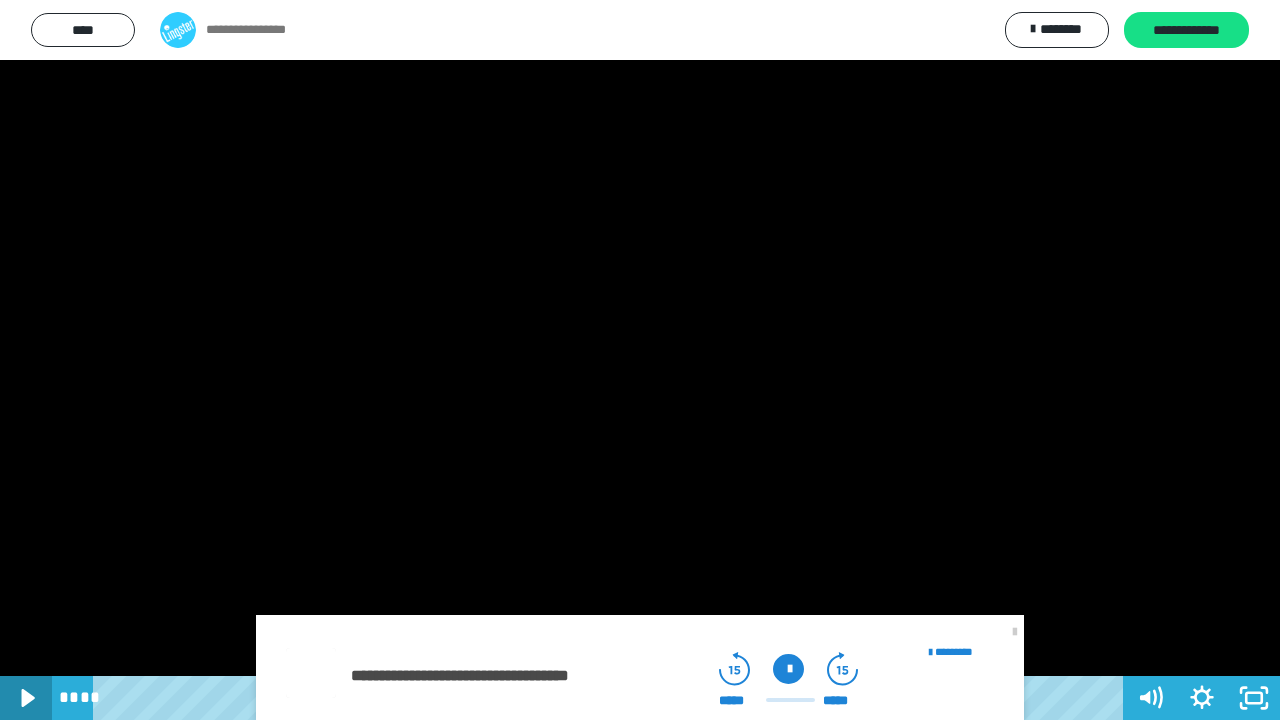 click 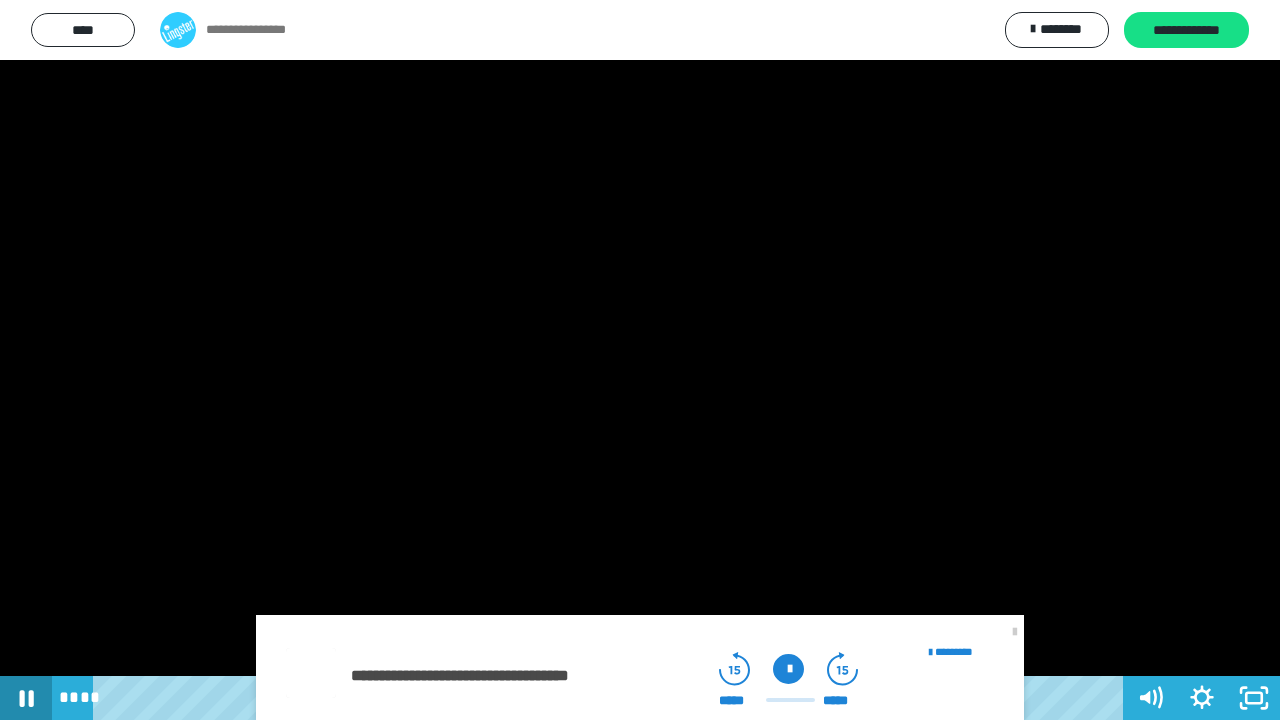 click 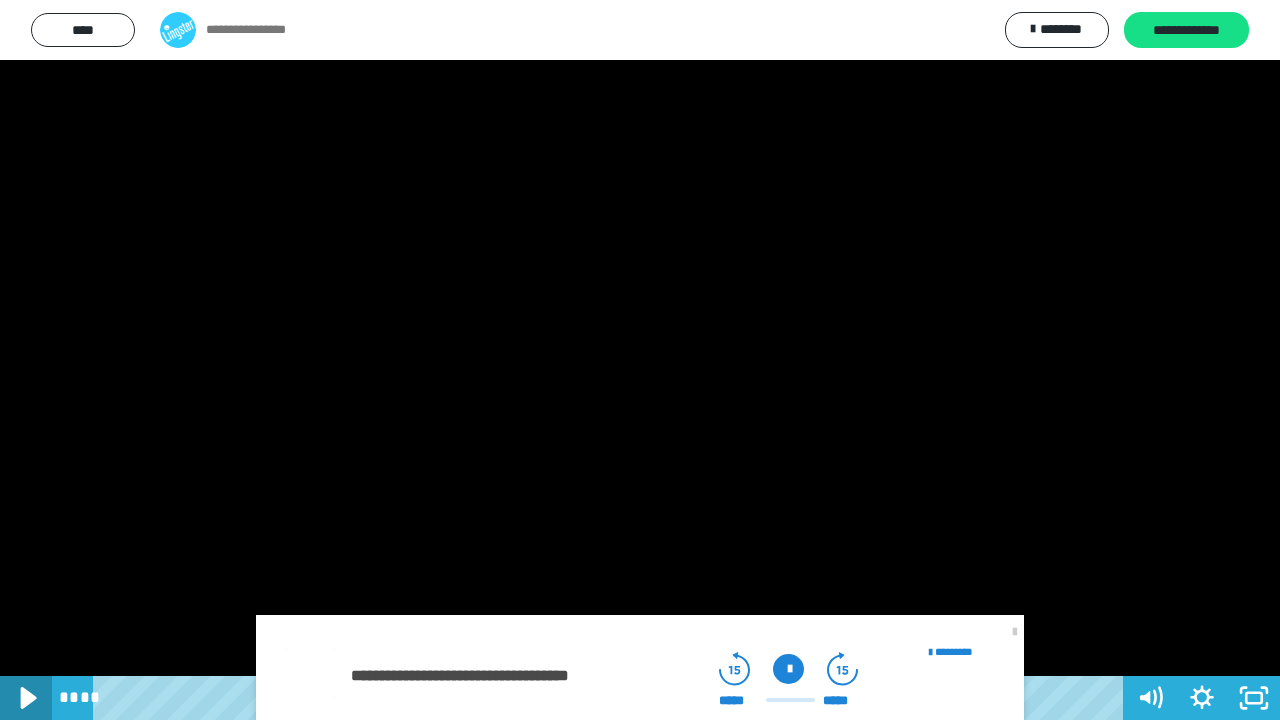 click 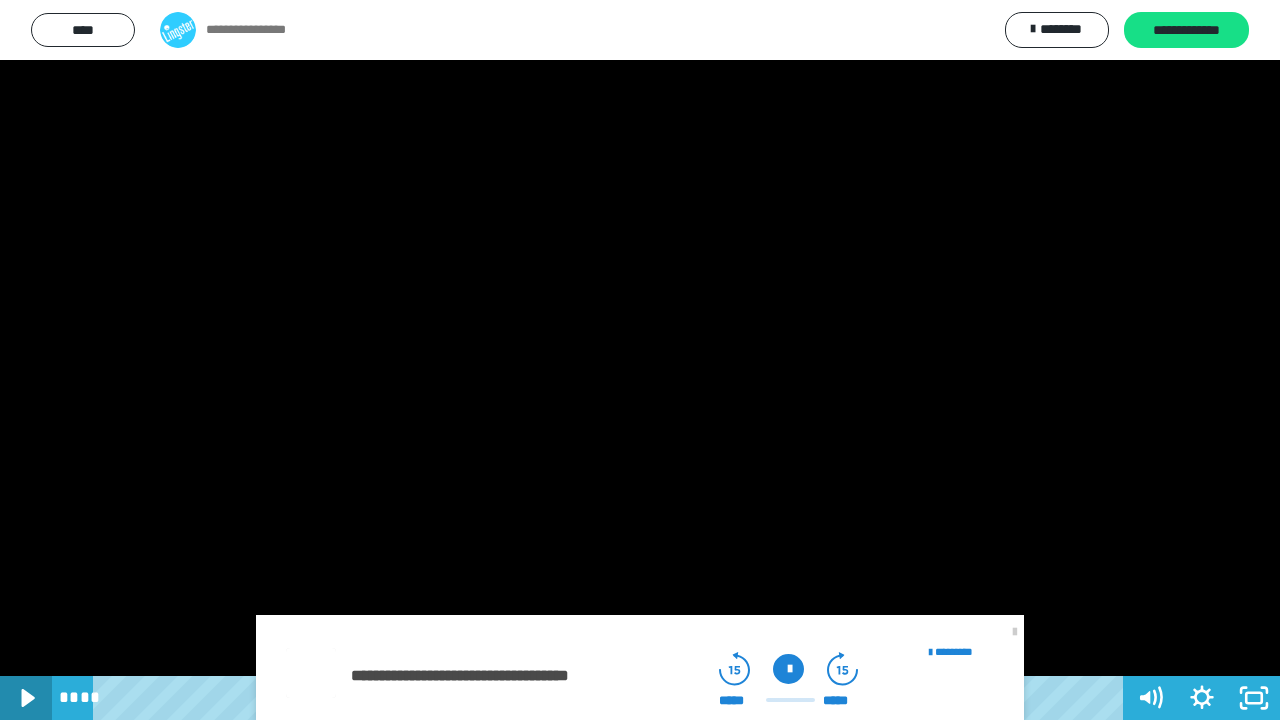 click 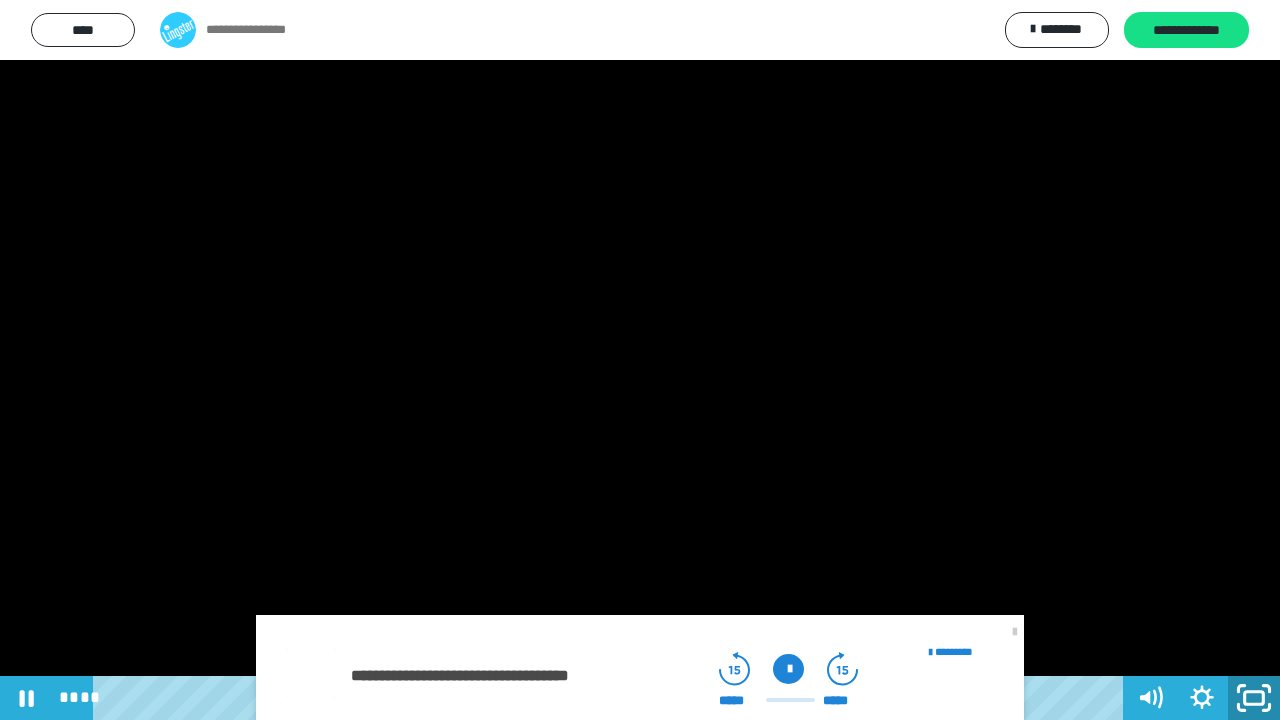 click 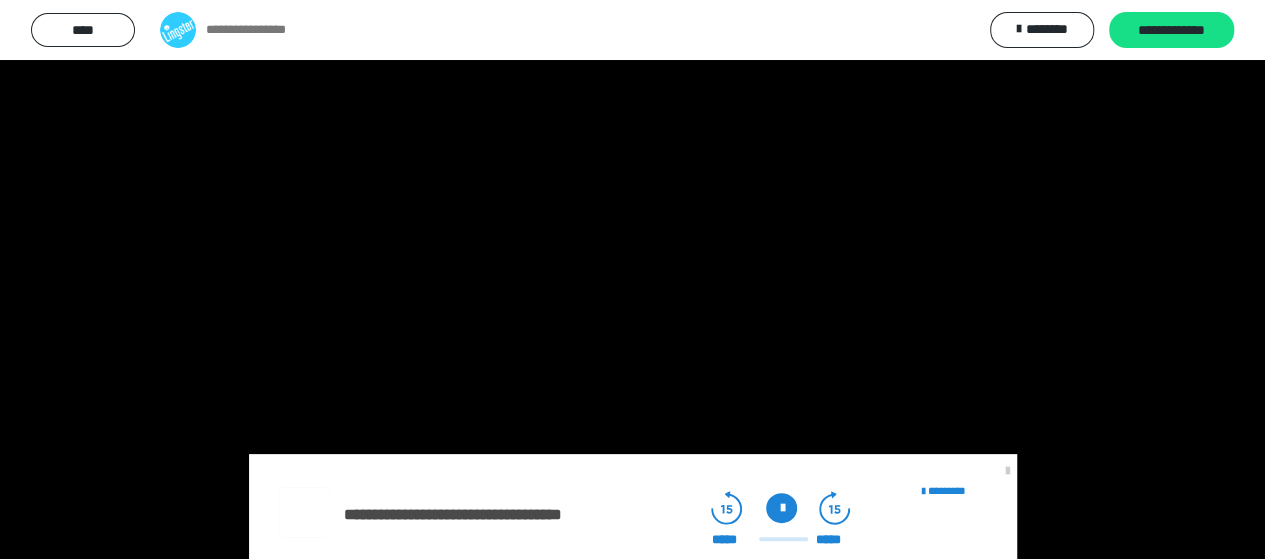 scroll, scrollTop: 800, scrollLeft: 0, axis: vertical 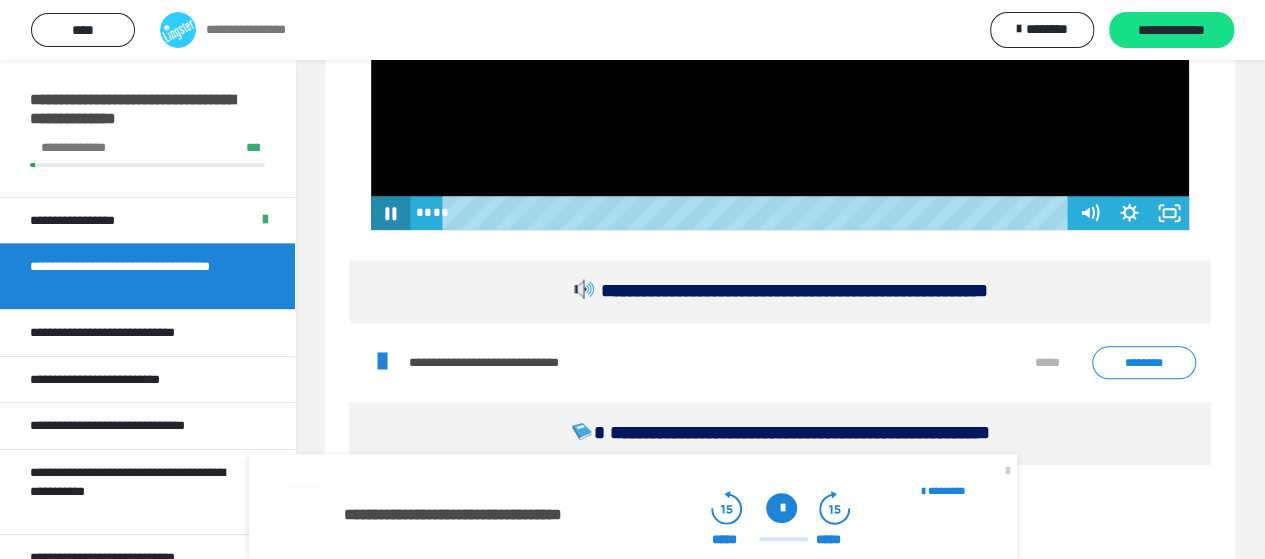 click 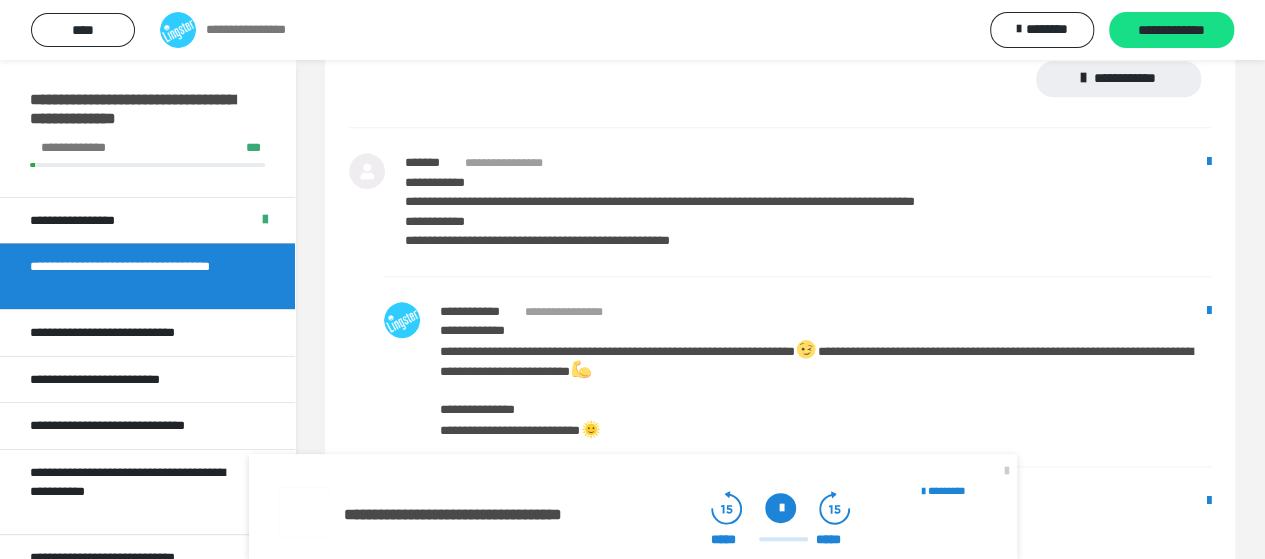 scroll, scrollTop: 4600, scrollLeft: 0, axis: vertical 